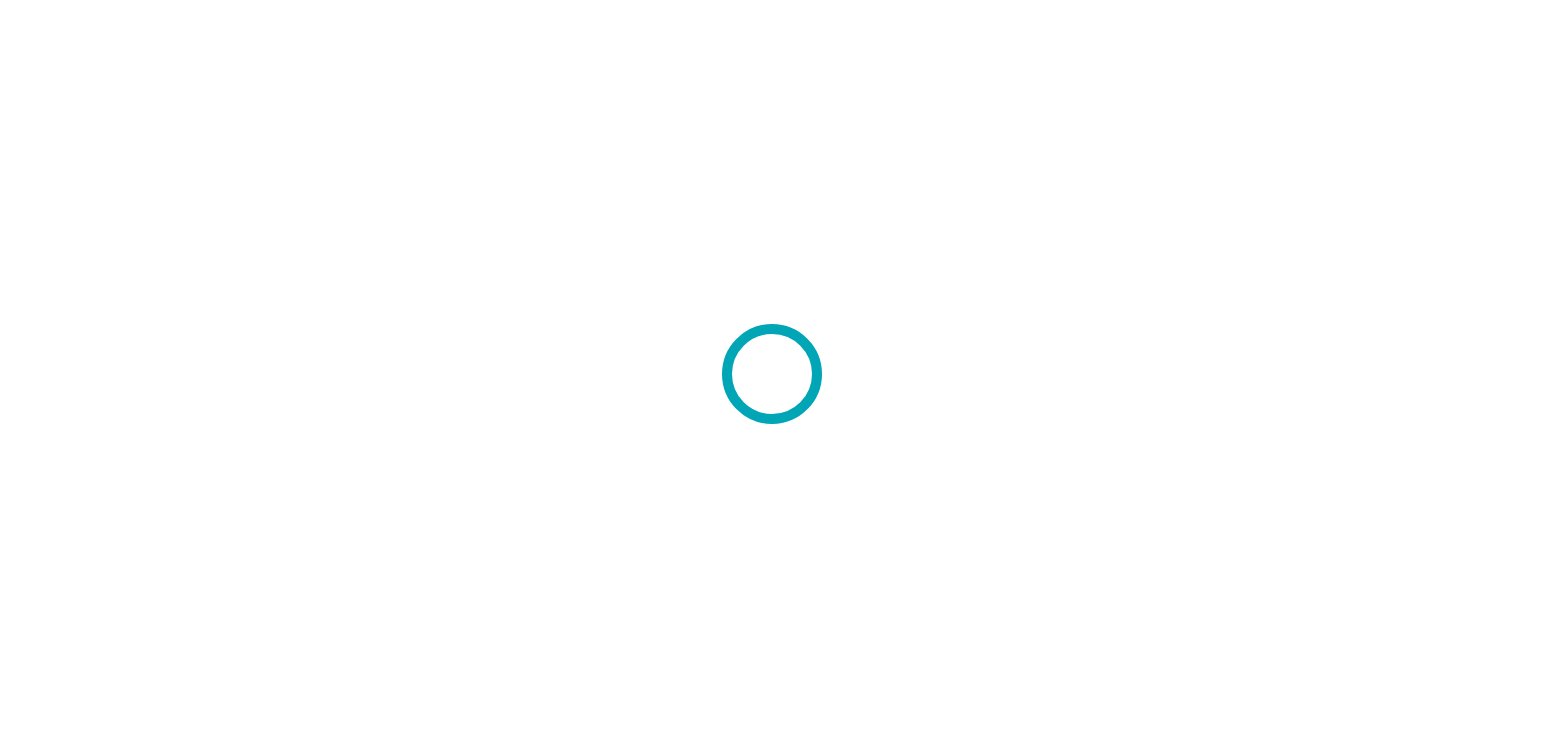scroll, scrollTop: 0, scrollLeft: 0, axis: both 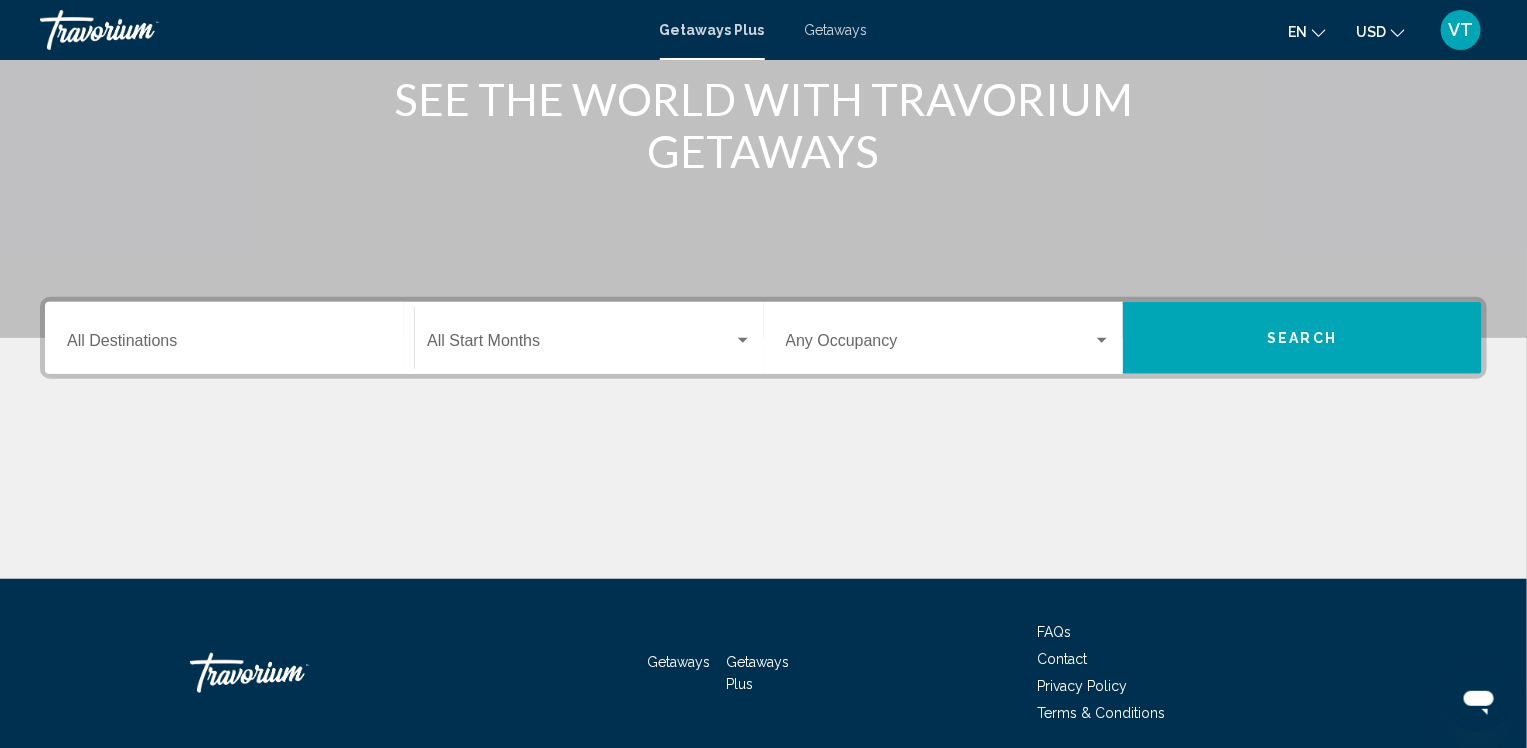 click at bounding box center (743, 341) 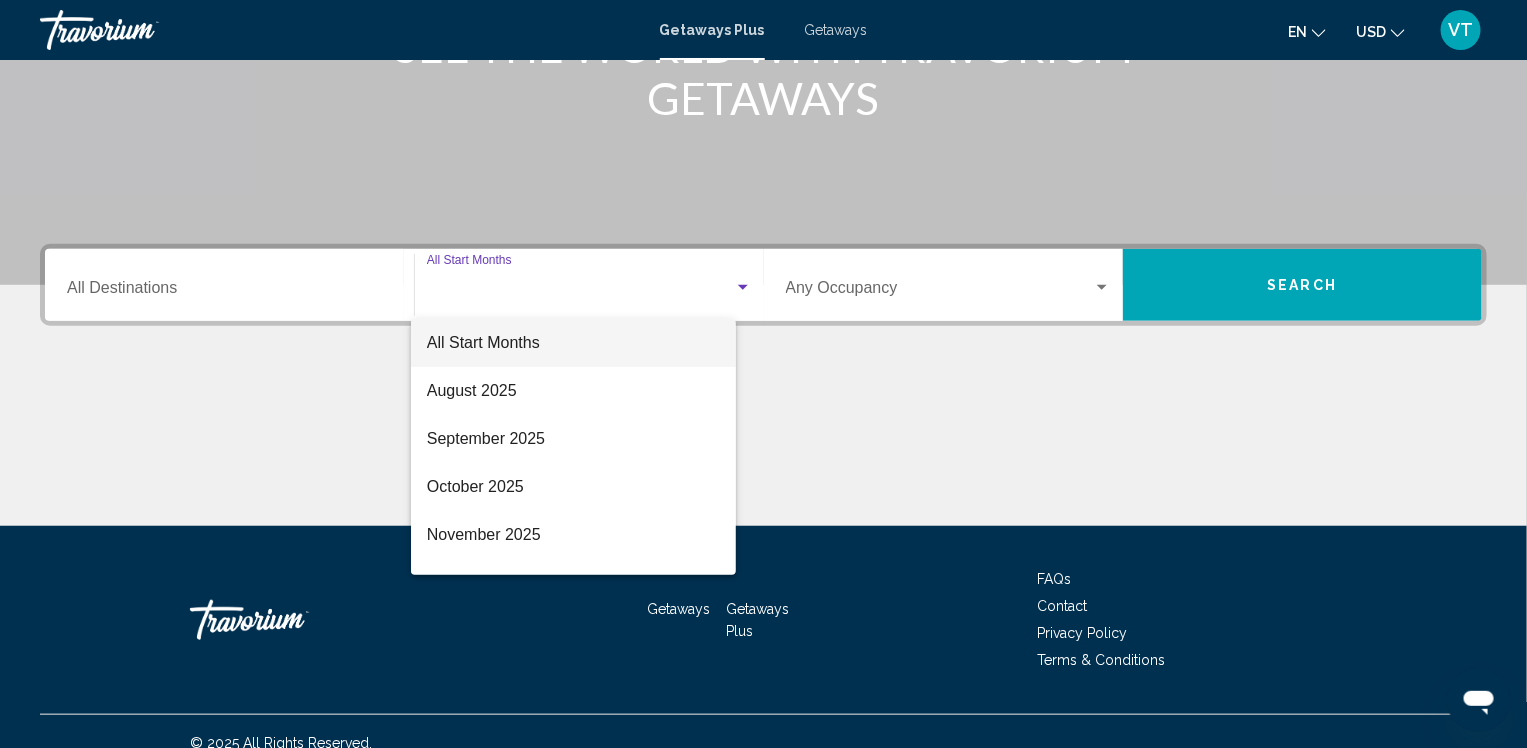 scroll, scrollTop: 335, scrollLeft: 0, axis: vertical 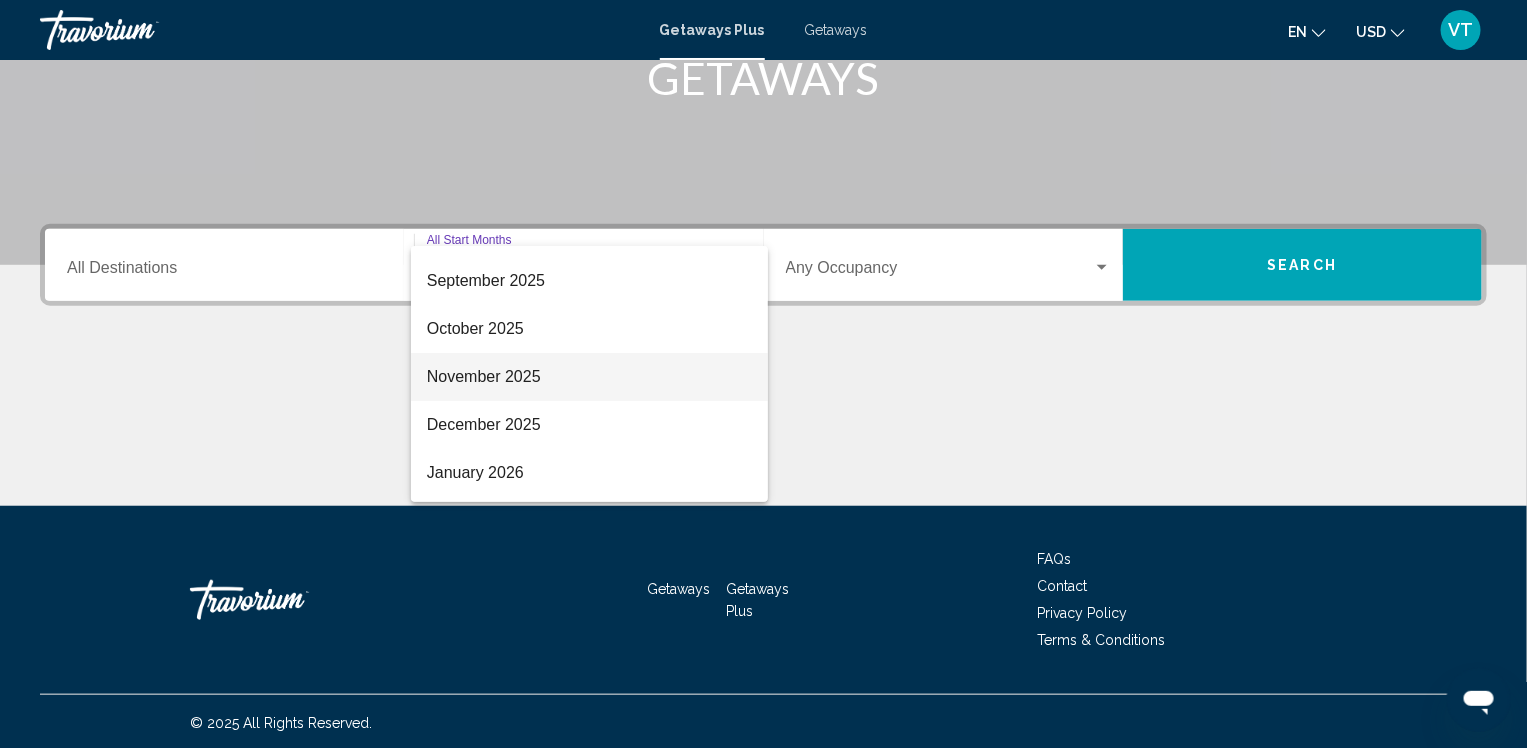 click on "November 2025" at bounding box center [589, 377] 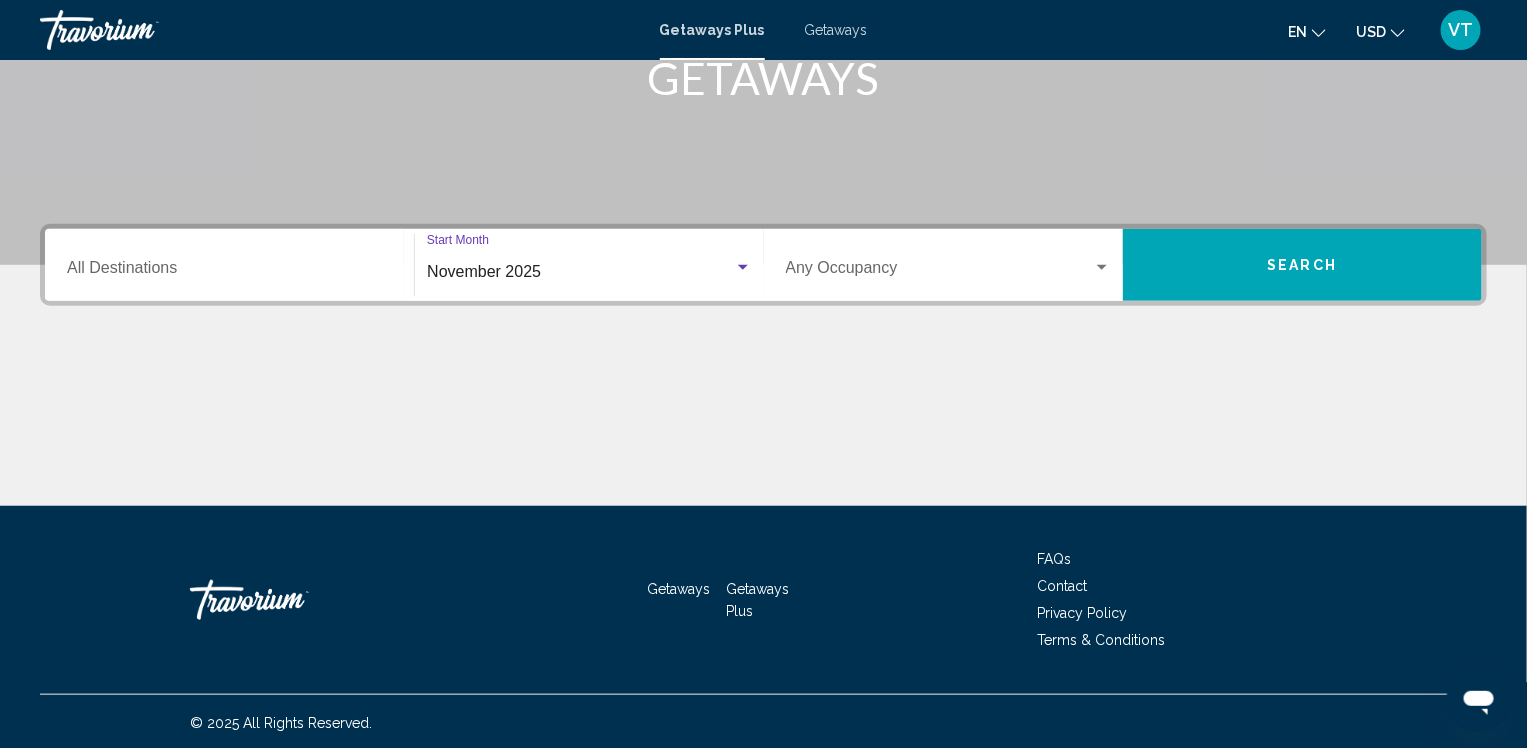 click on "Search" at bounding box center [1302, 265] 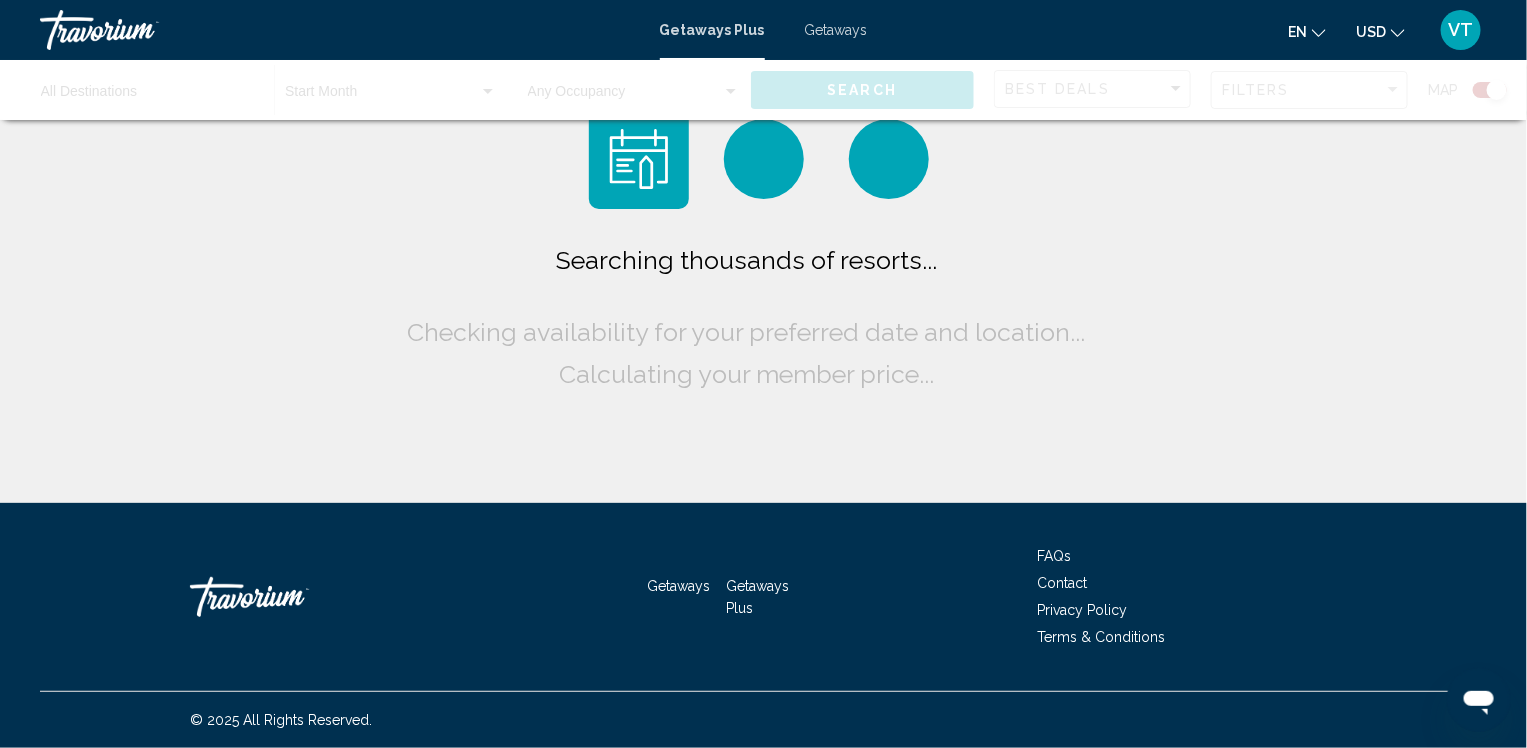 scroll, scrollTop: 0, scrollLeft: 0, axis: both 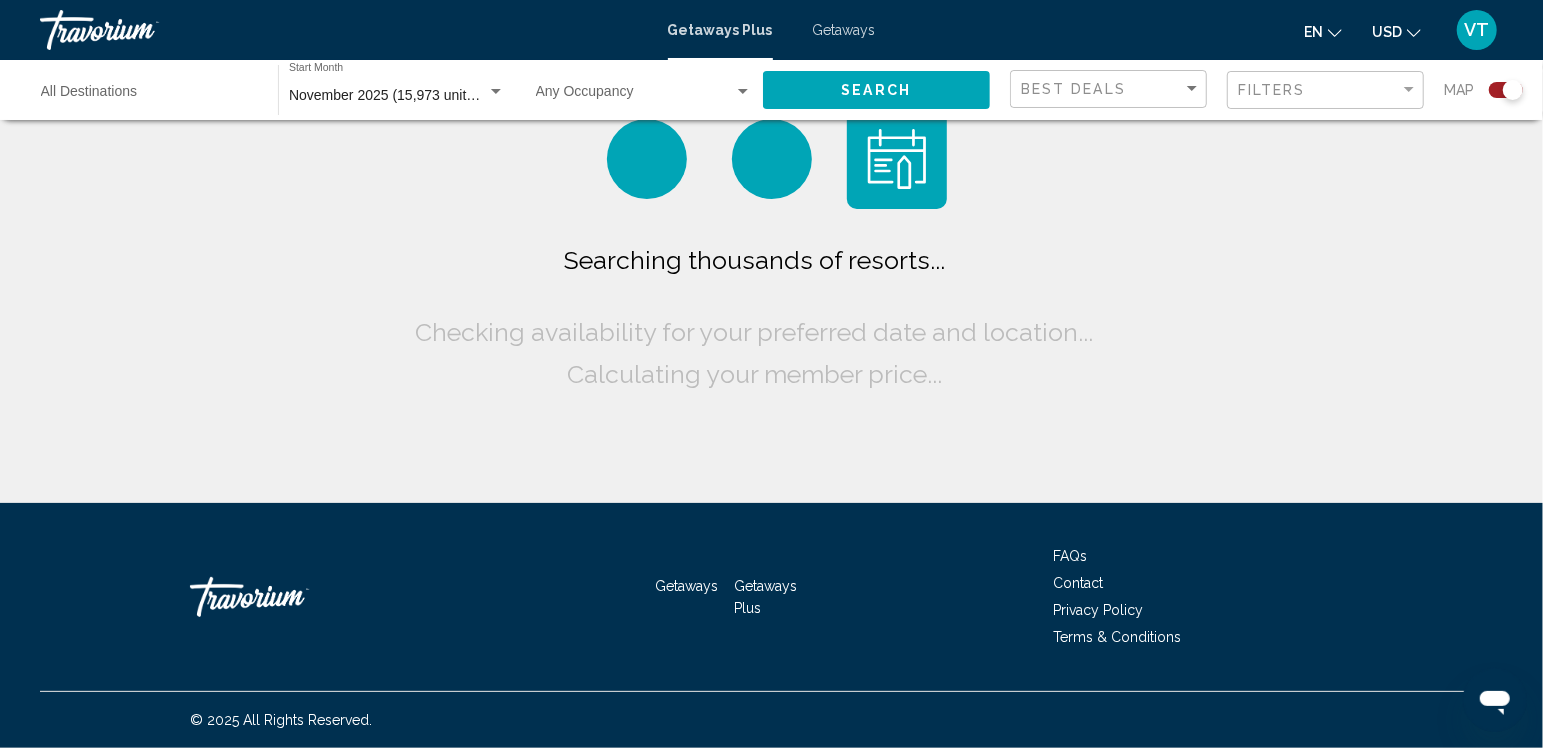 click on "Searching thousands of resorts...
Checking availability for your preferred date and location...
Calculating your member price..." 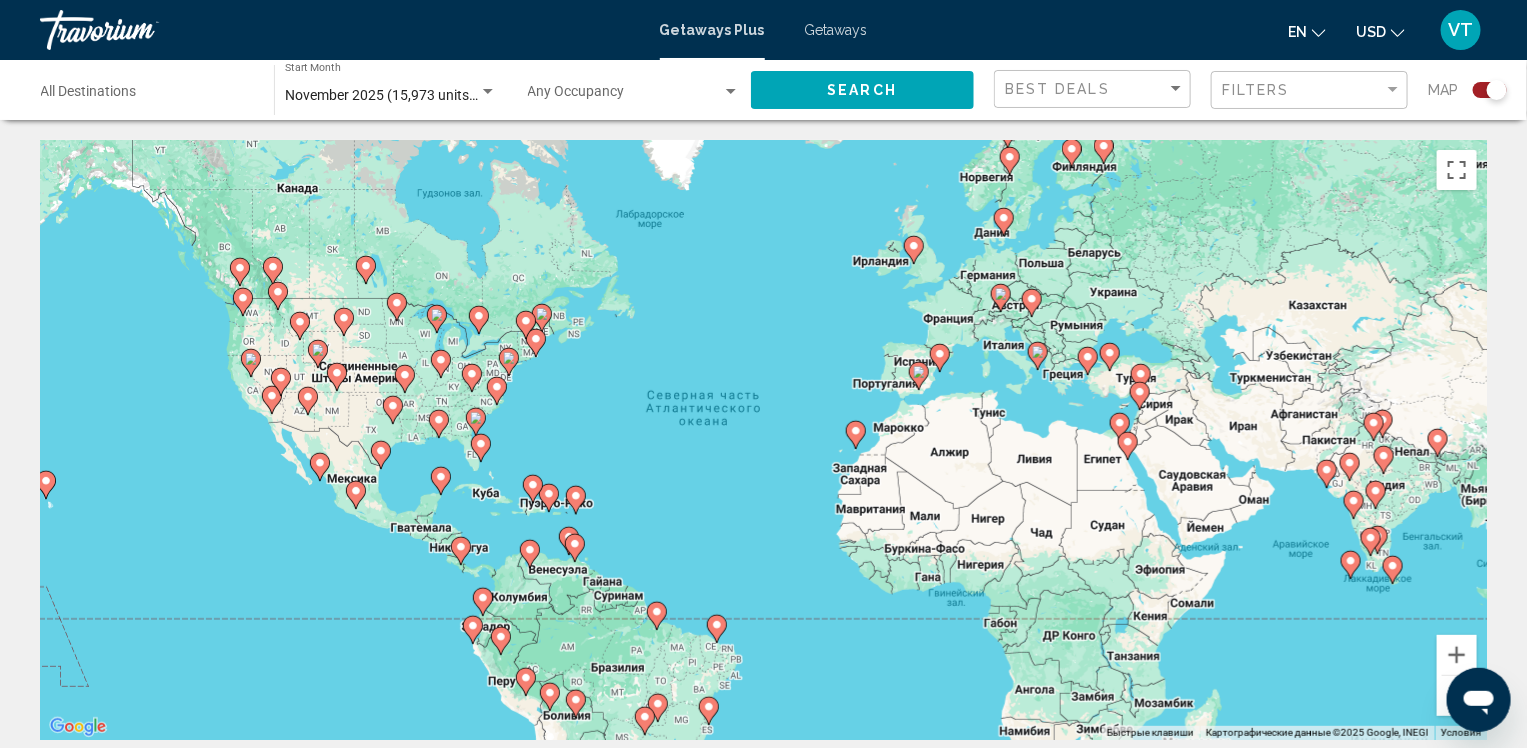 click 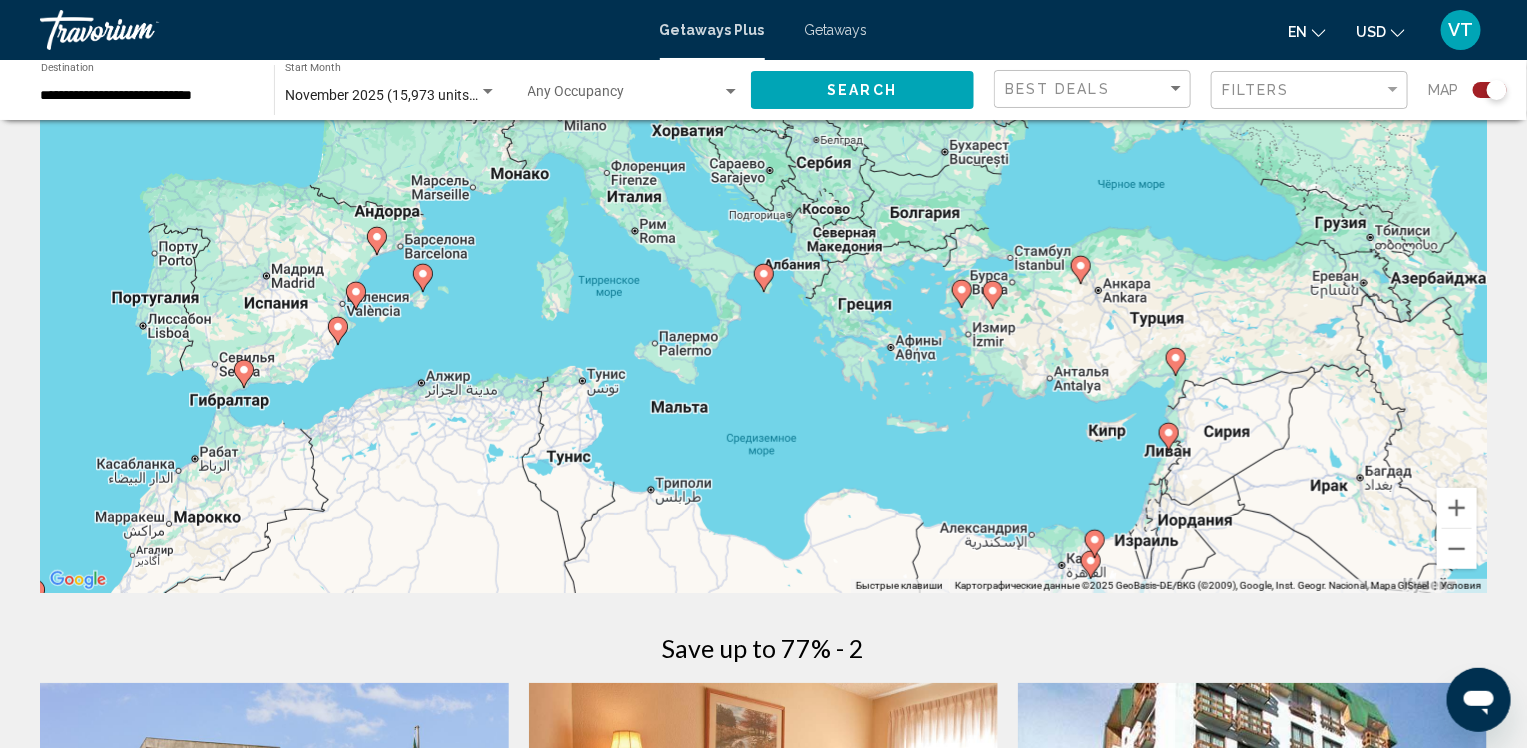 scroll, scrollTop: 175, scrollLeft: 0, axis: vertical 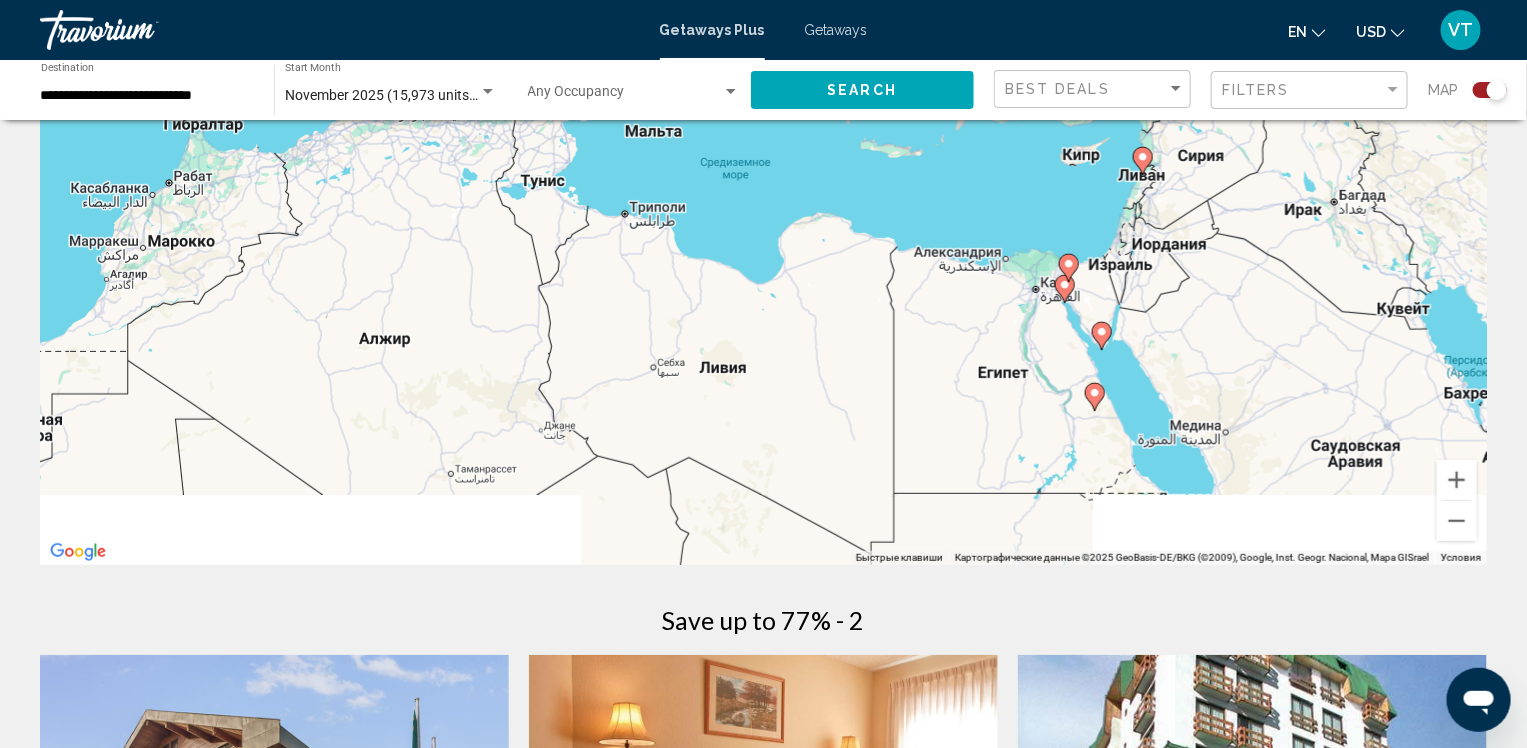 drag, startPoint x: 1273, startPoint y: 359, endPoint x: 1247, endPoint y: 109, distance: 251.34836 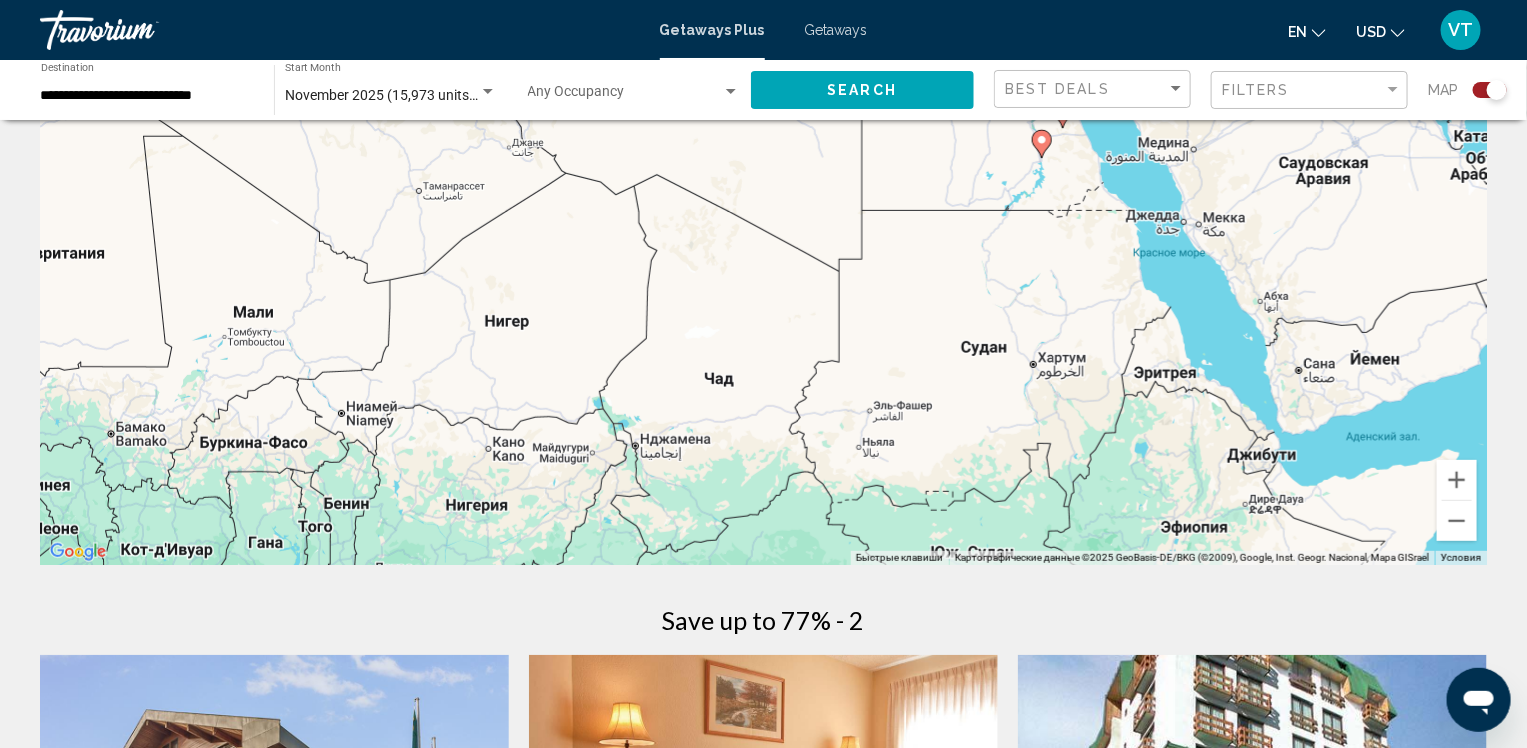 drag, startPoint x: 1276, startPoint y: 272, endPoint x: 1244, endPoint y: -17, distance: 290.76624 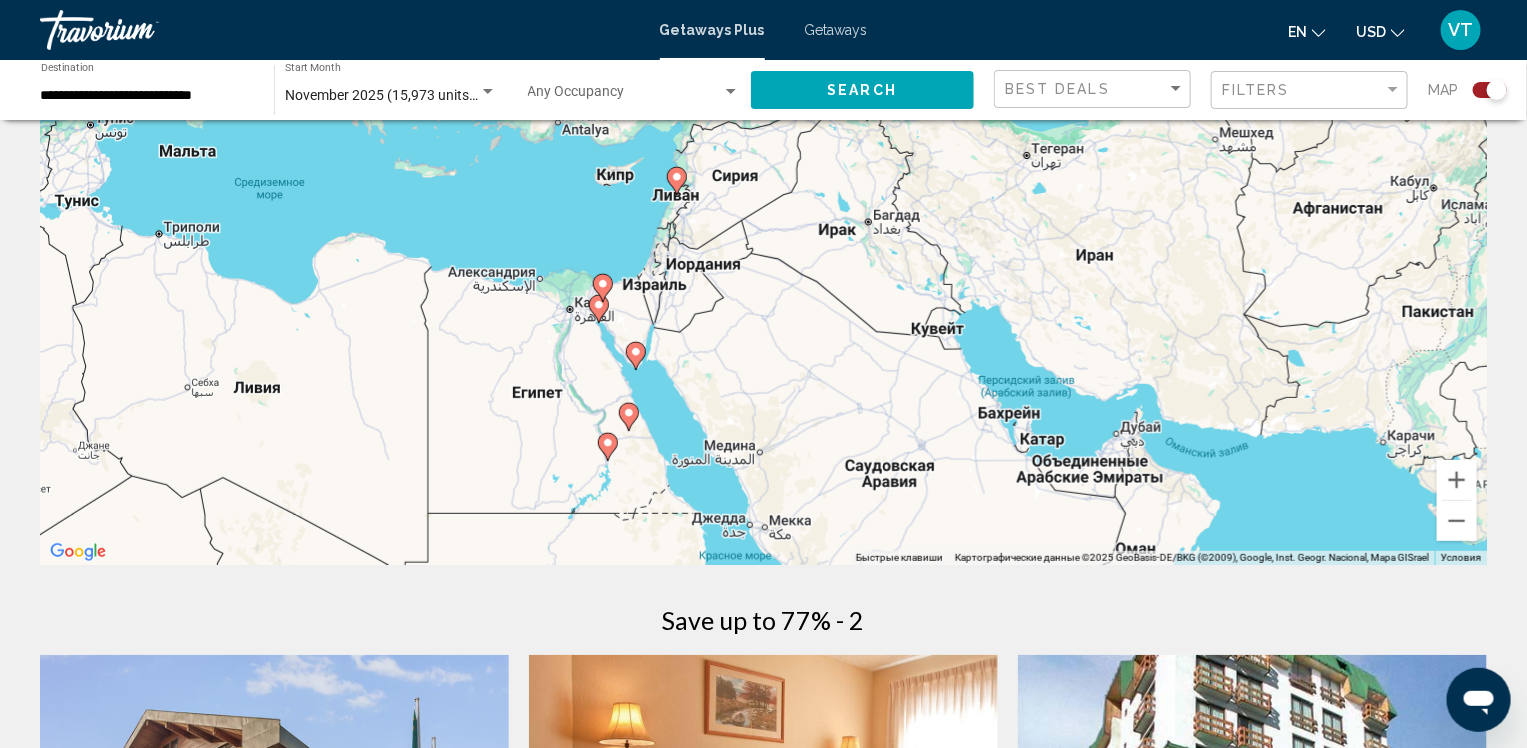 drag, startPoint x: 1321, startPoint y: 262, endPoint x: 885, endPoint y: 562, distance: 529.24097 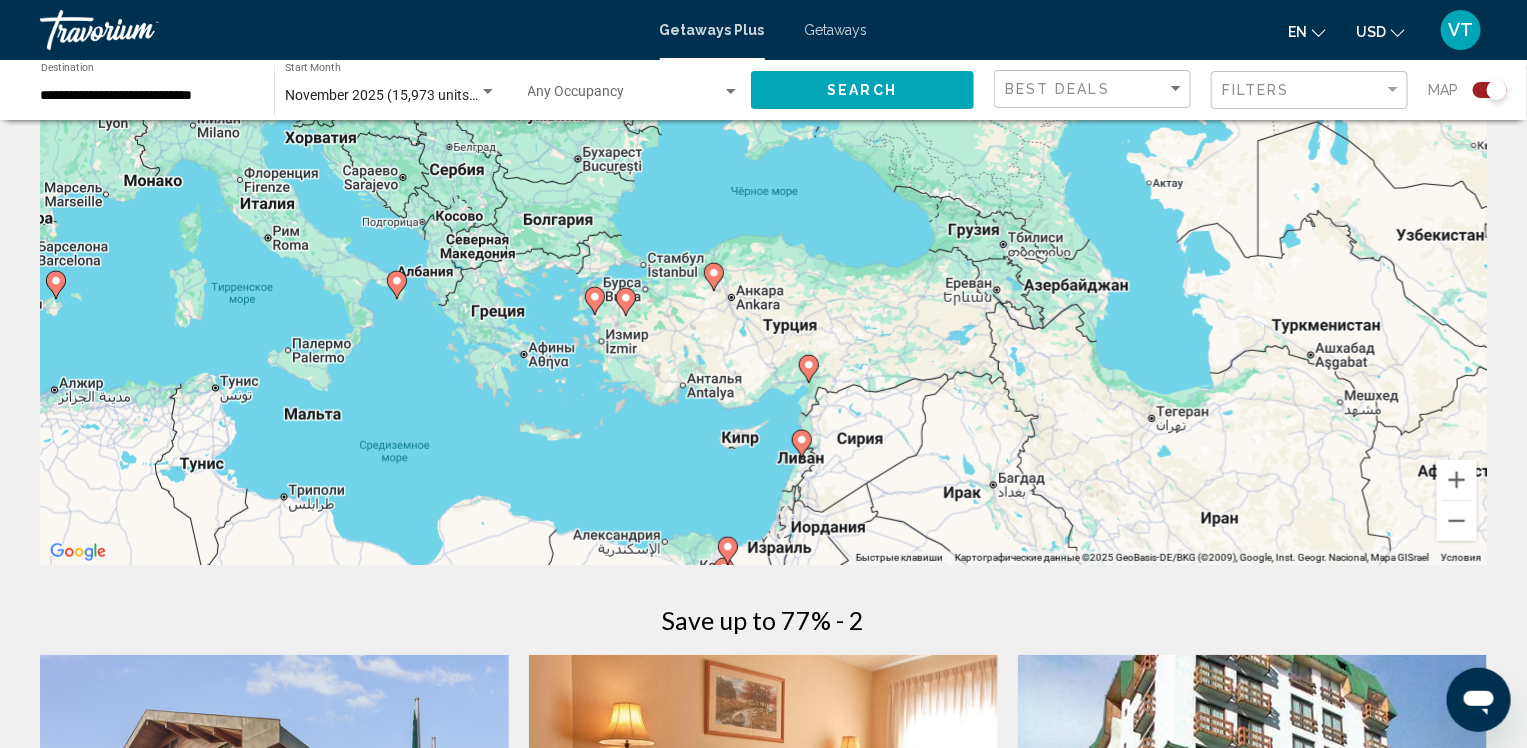 drag, startPoint x: 826, startPoint y: 346, endPoint x: 951, endPoint y: 612, distance: 293.90643 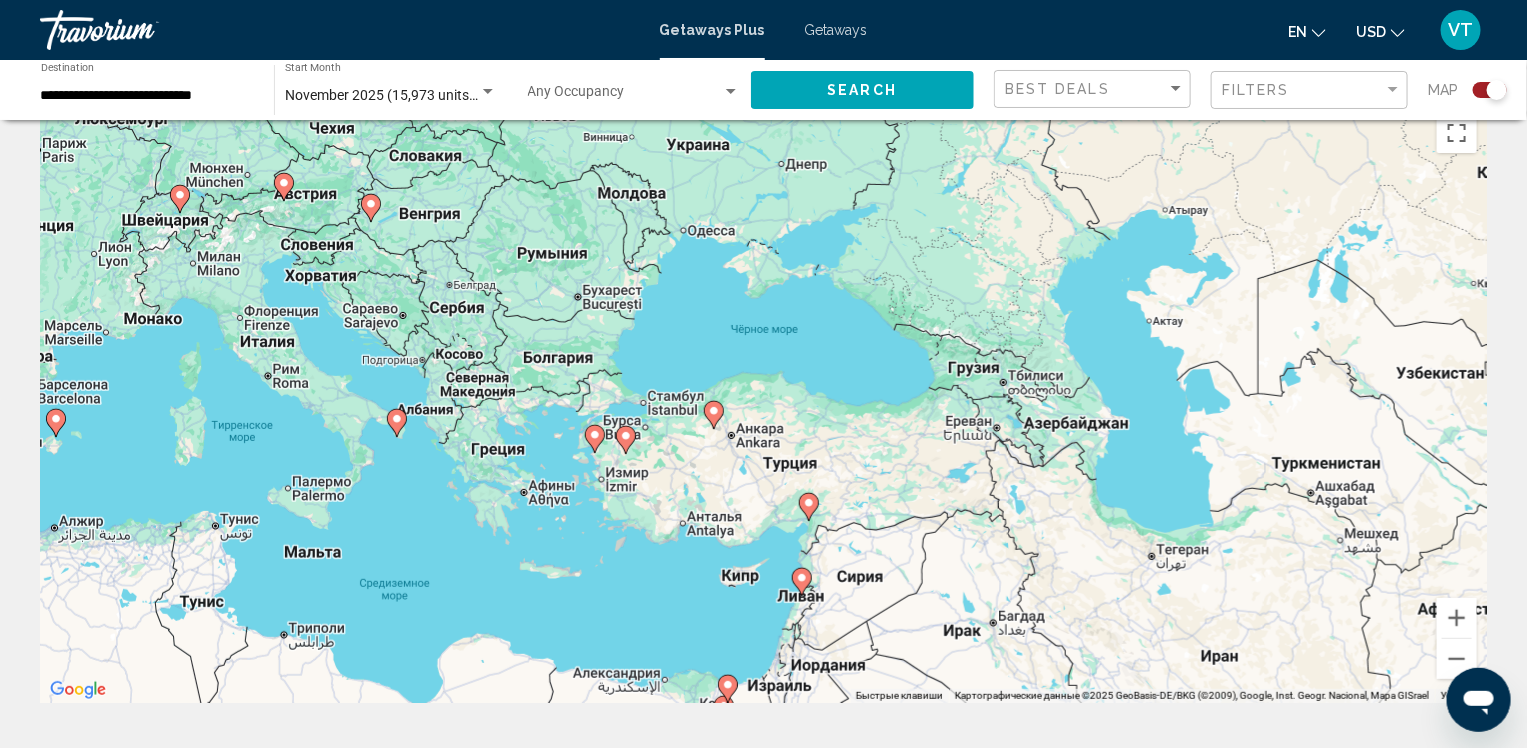 scroll, scrollTop: 0, scrollLeft: 0, axis: both 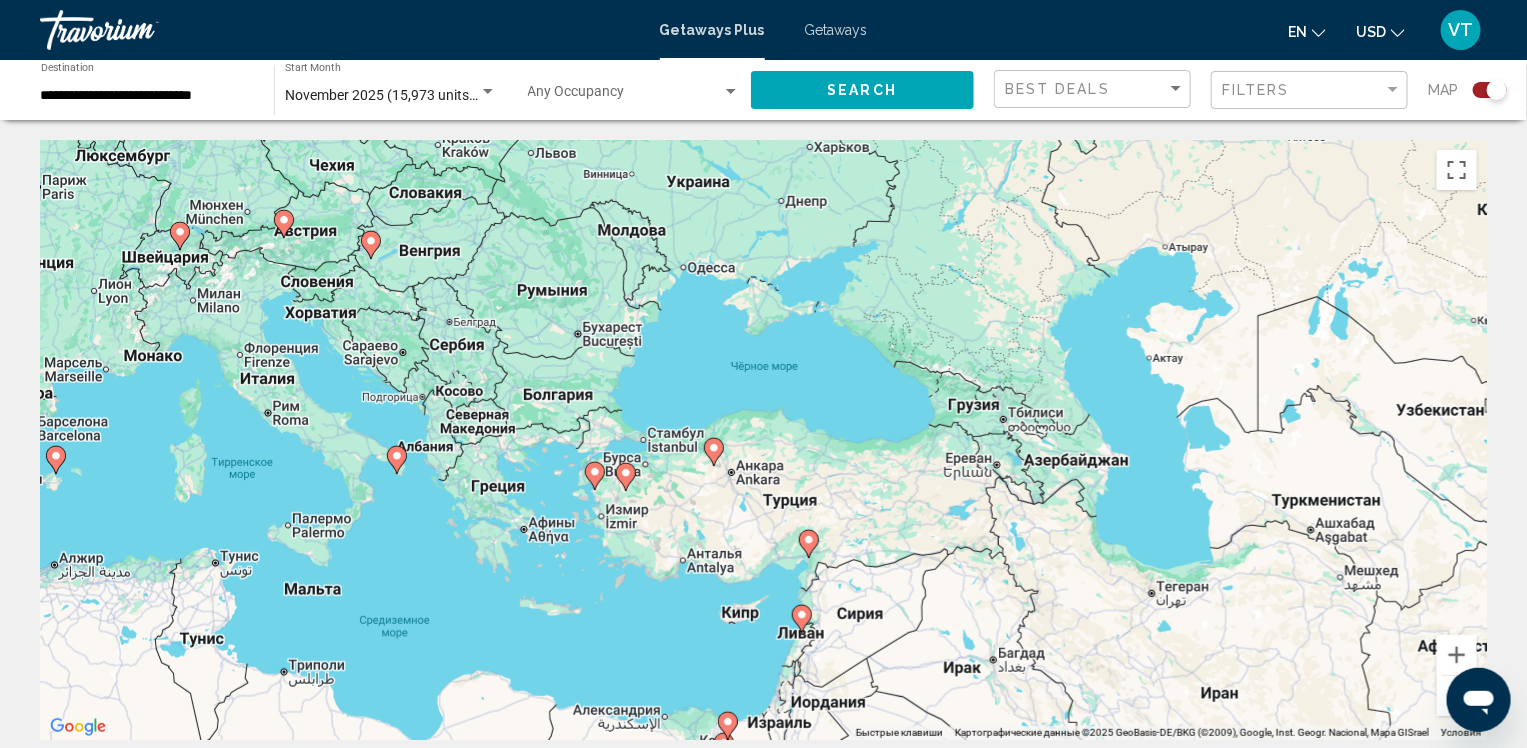 click 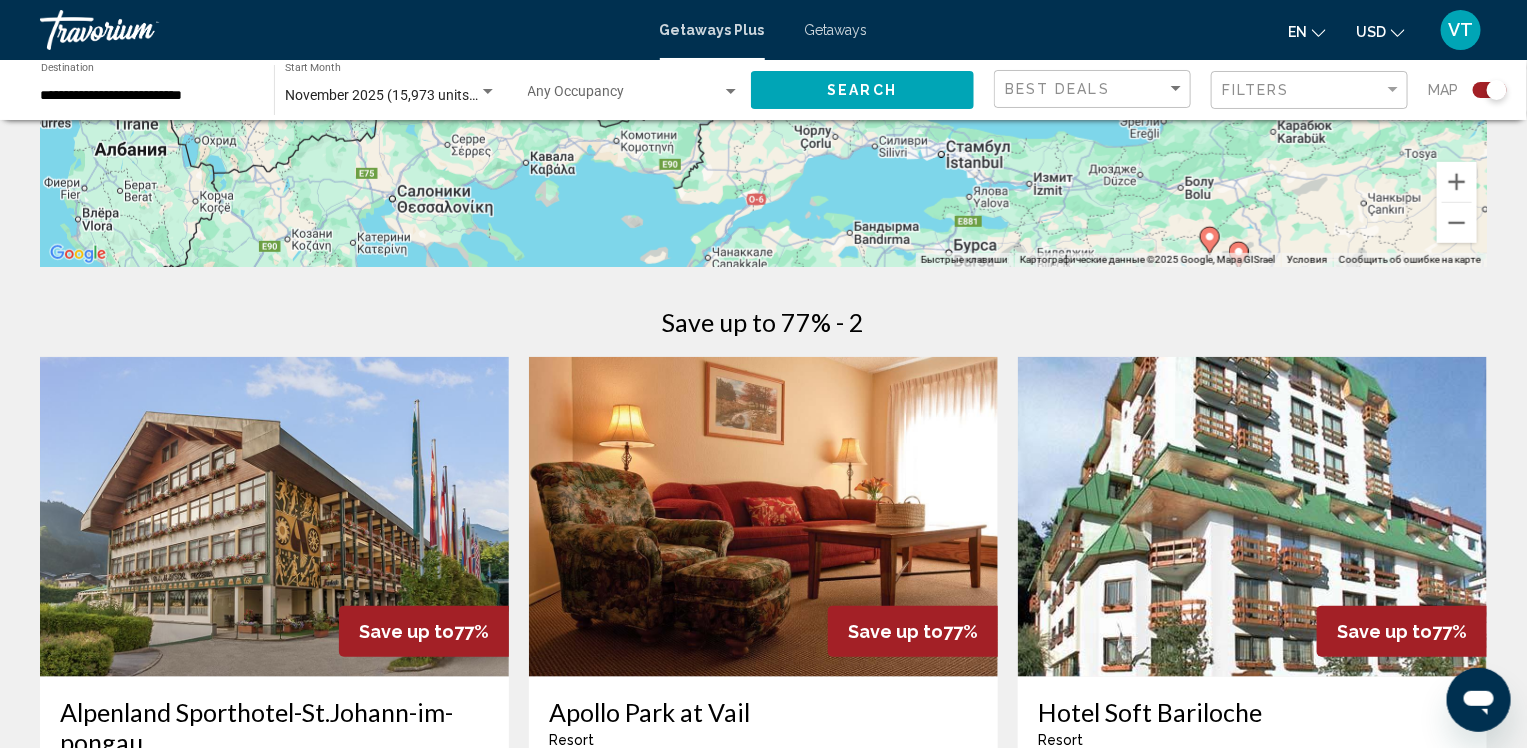 scroll, scrollTop: 640, scrollLeft: 0, axis: vertical 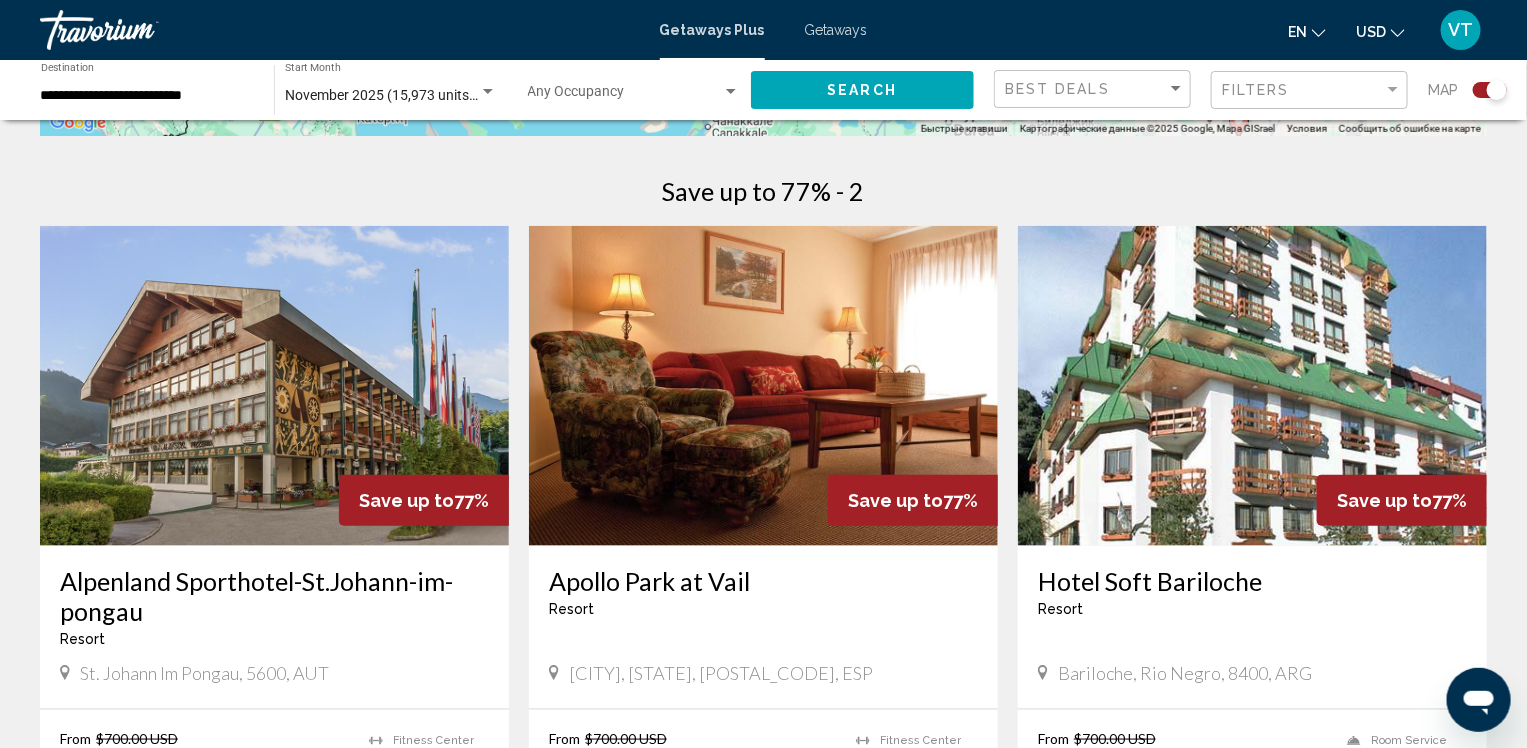 drag, startPoint x: 1060, startPoint y: 487, endPoint x: 1040, endPoint y: 772, distance: 285.7009 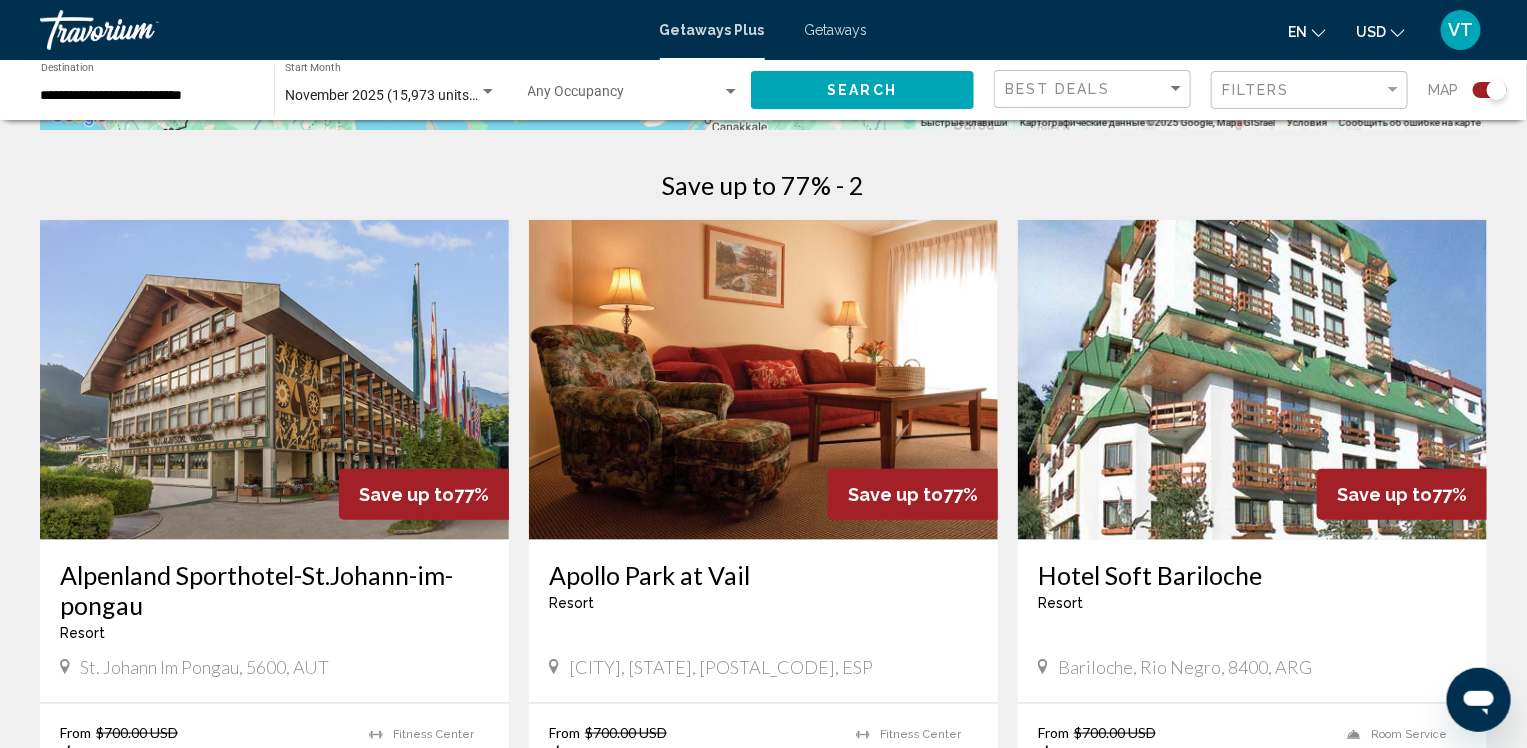 click on "**********" at bounding box center [763, -236] 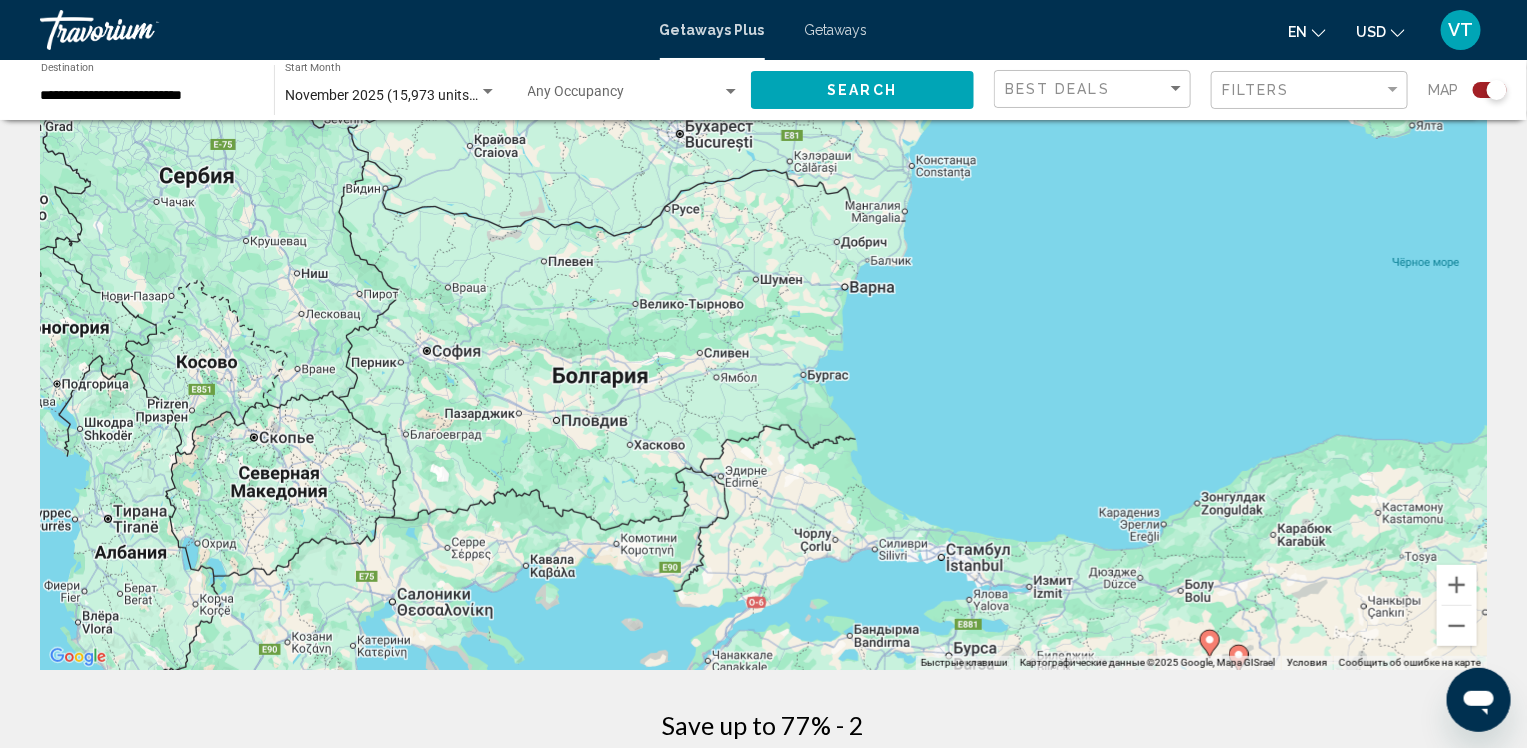 scroll, scrollTop: 0, scrollLeft: 0, axis: both 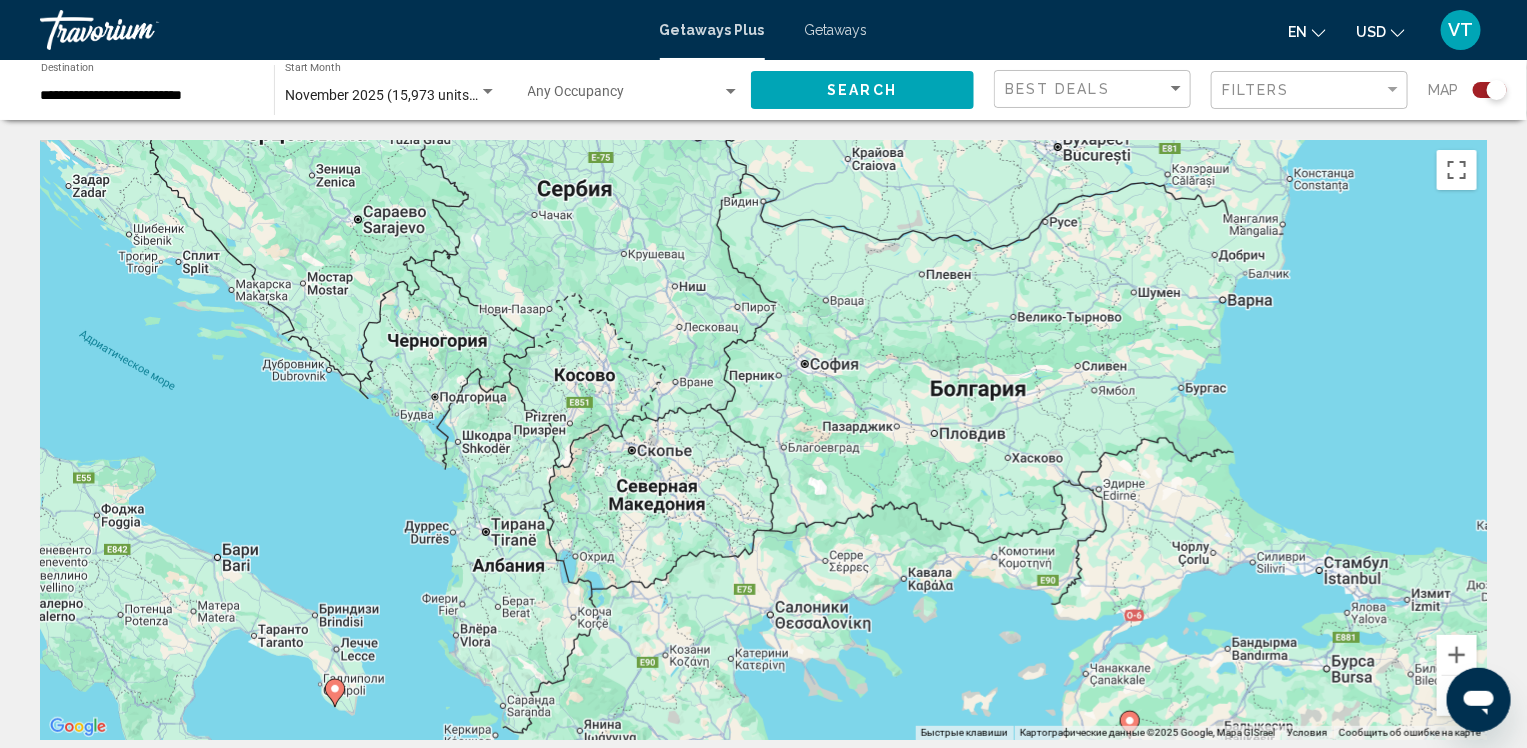 drag, startPoint x: 582, startPoint y: 411, endPoint x: 962, endPoint y: 356, distance: 383.95963 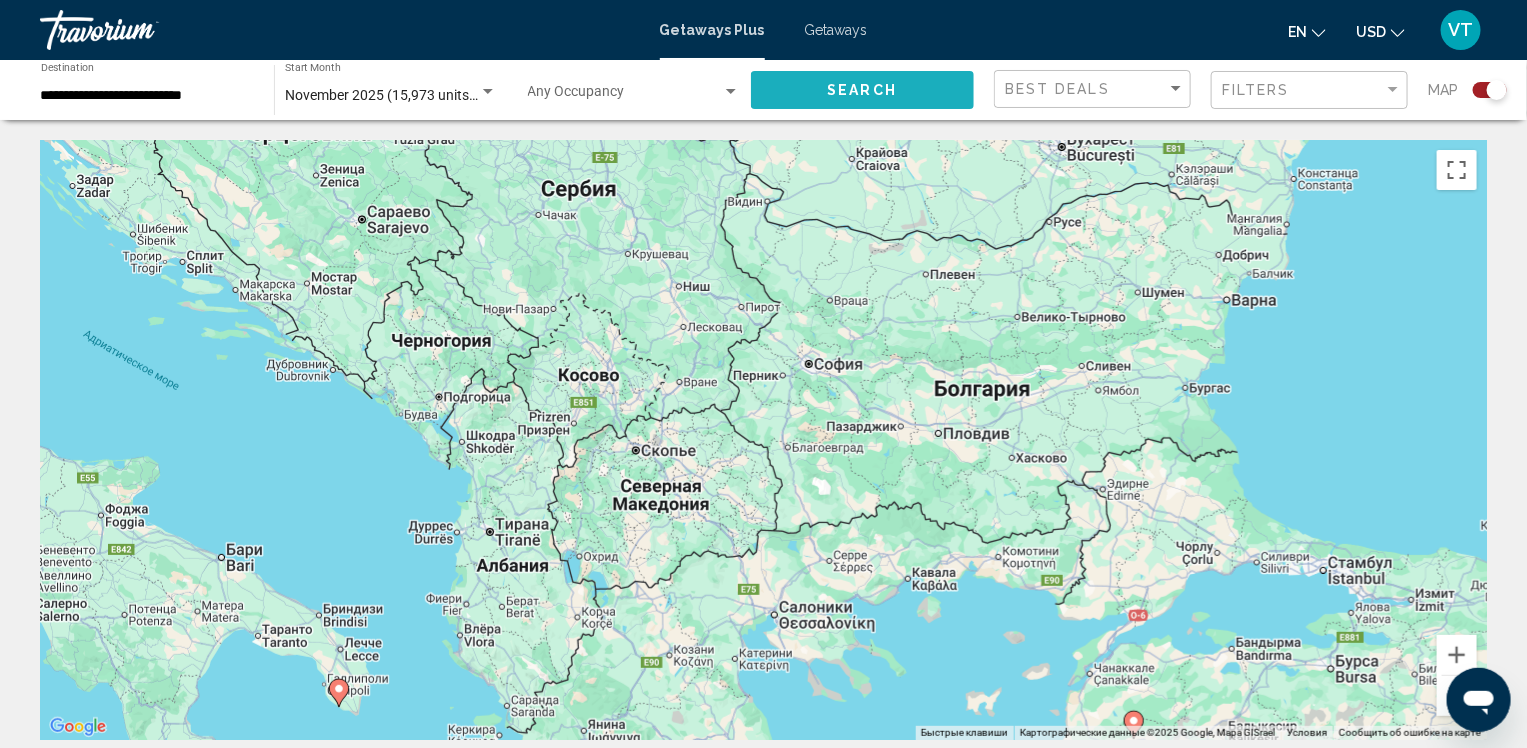 click on "Search" 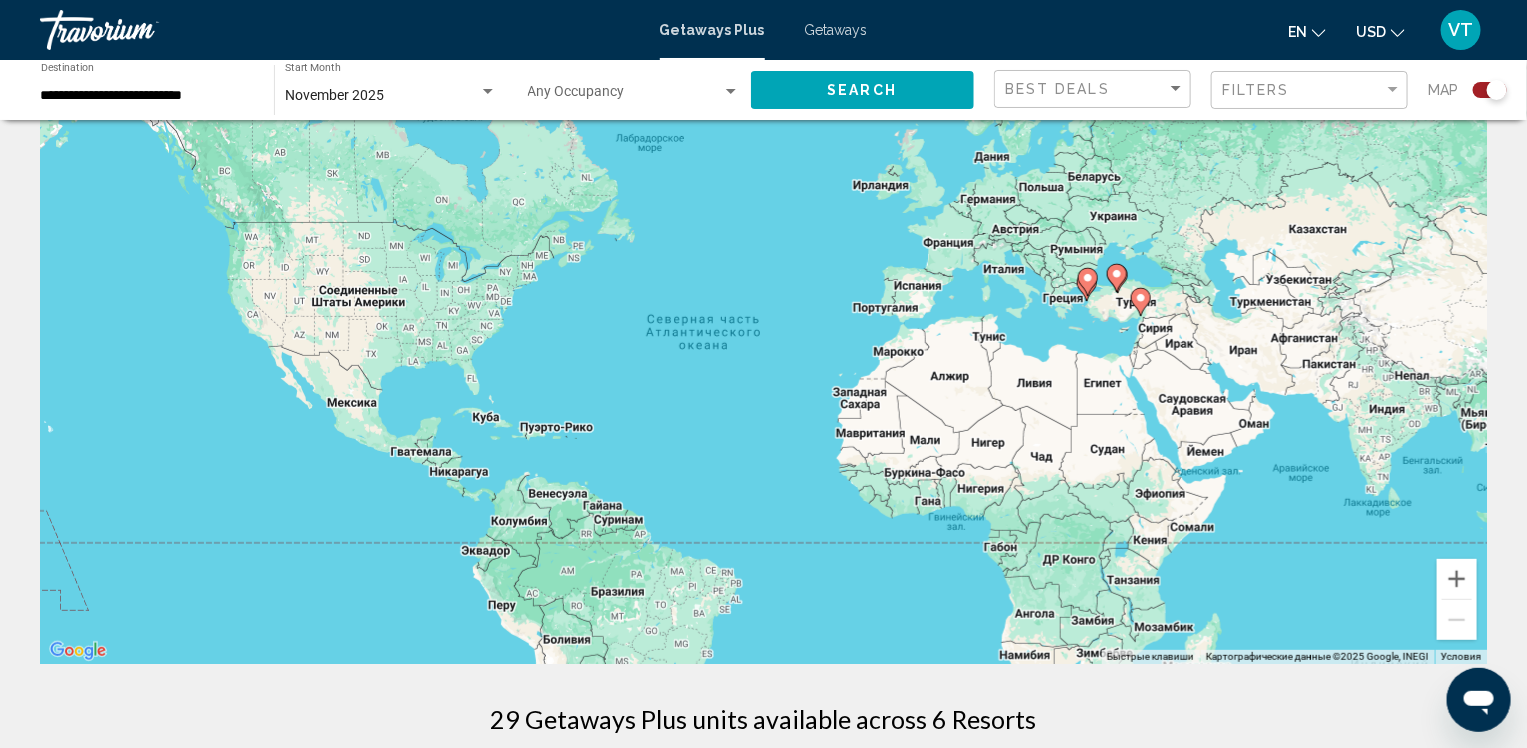 scroll, scrollTop: 0, scrollLeft: 0, axis: both 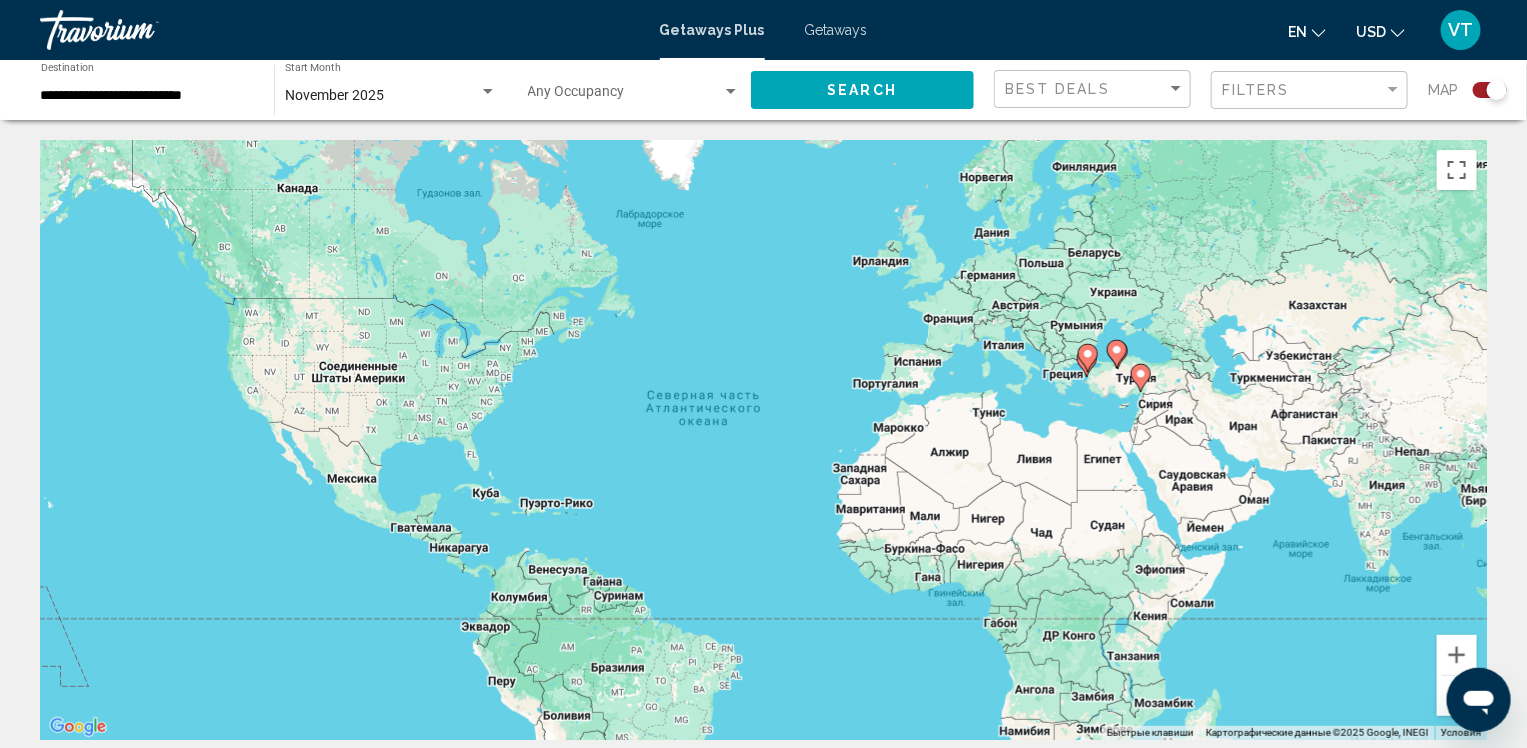 click 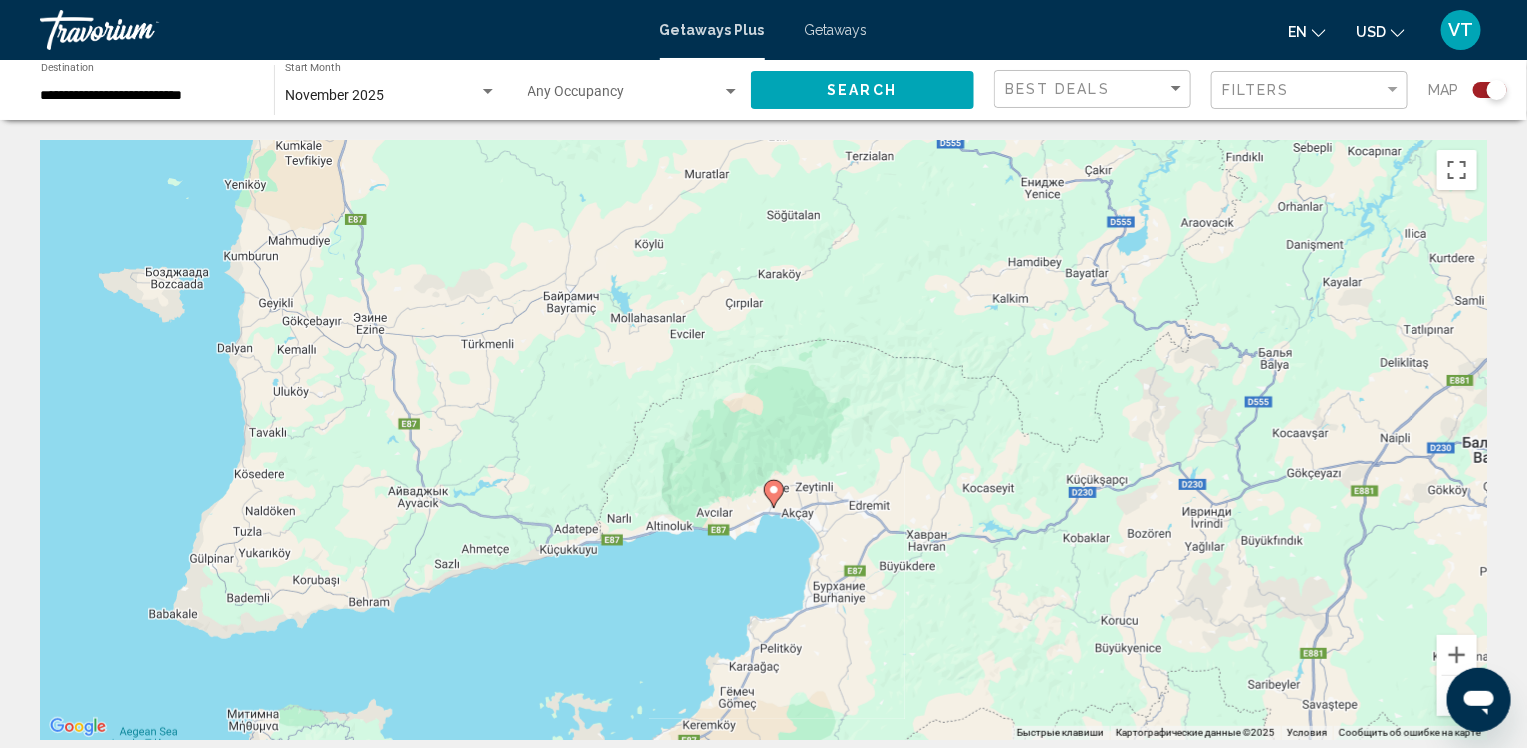 drag, startPoint x: 861, startPoint y: 427, endPoint x: 866, endPoint y: 496, distance: 69.18092 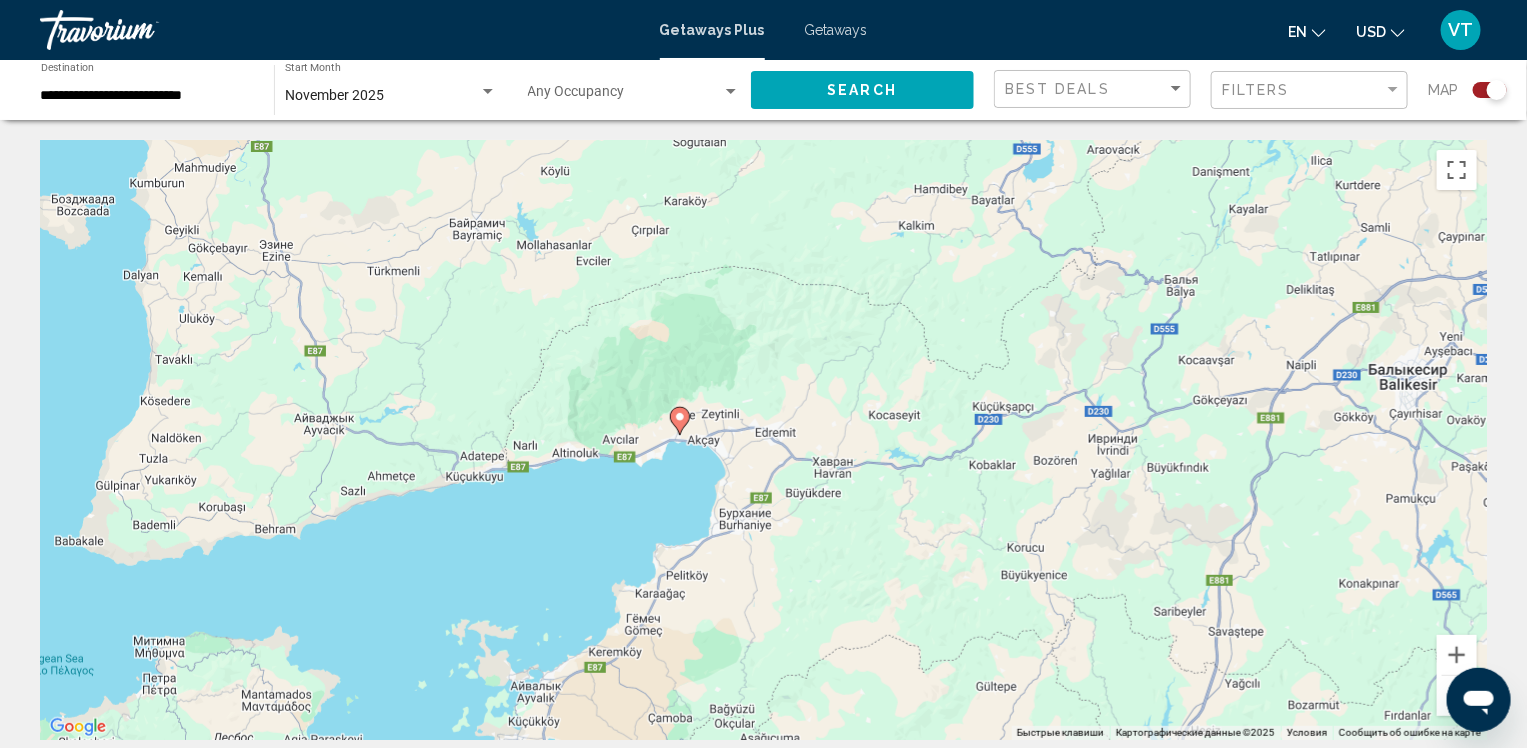 drag, startPoint x: 1406, startPoint y: 657, endPoint x: 1309, endPoint y: 584, distance: 121.40016 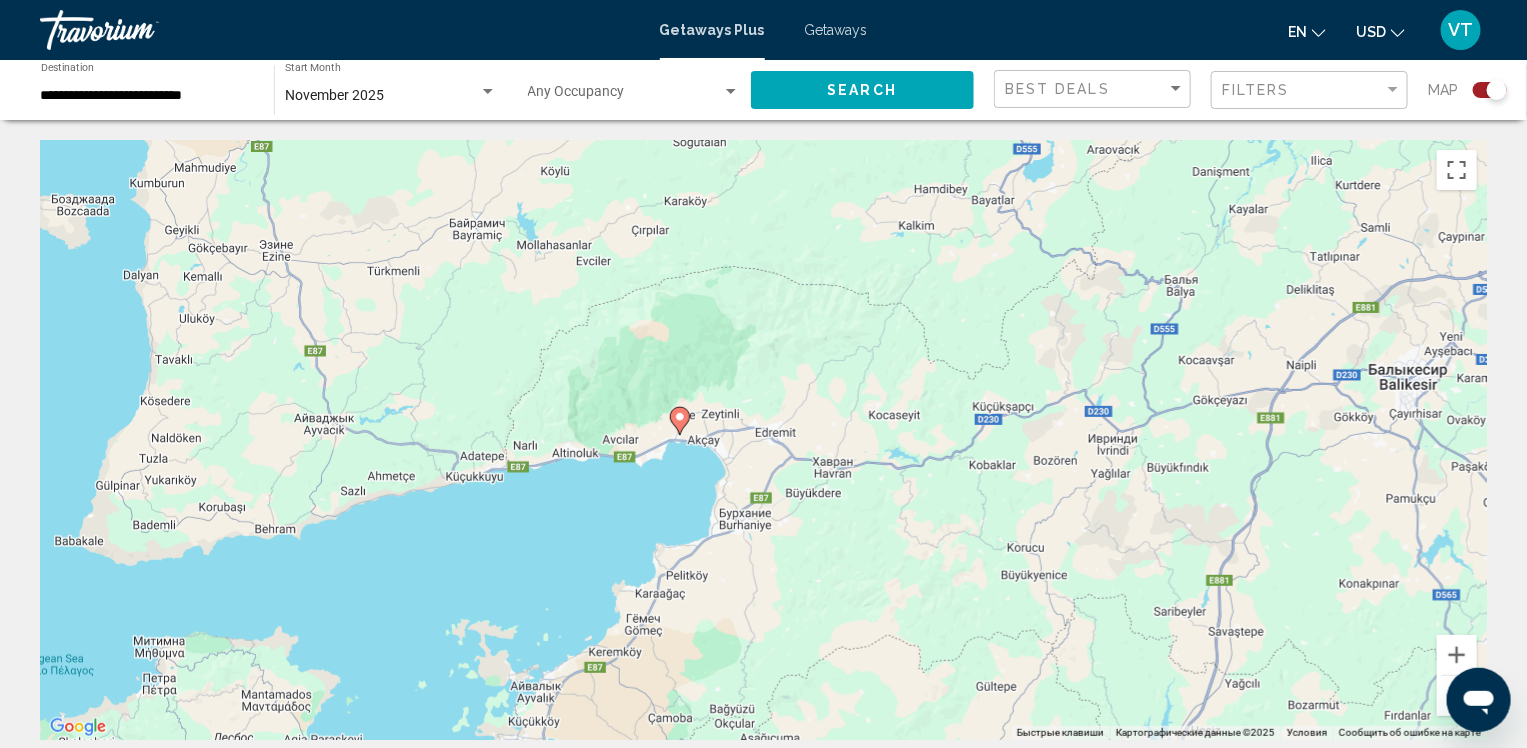 click at bounding box center [1457, 696] 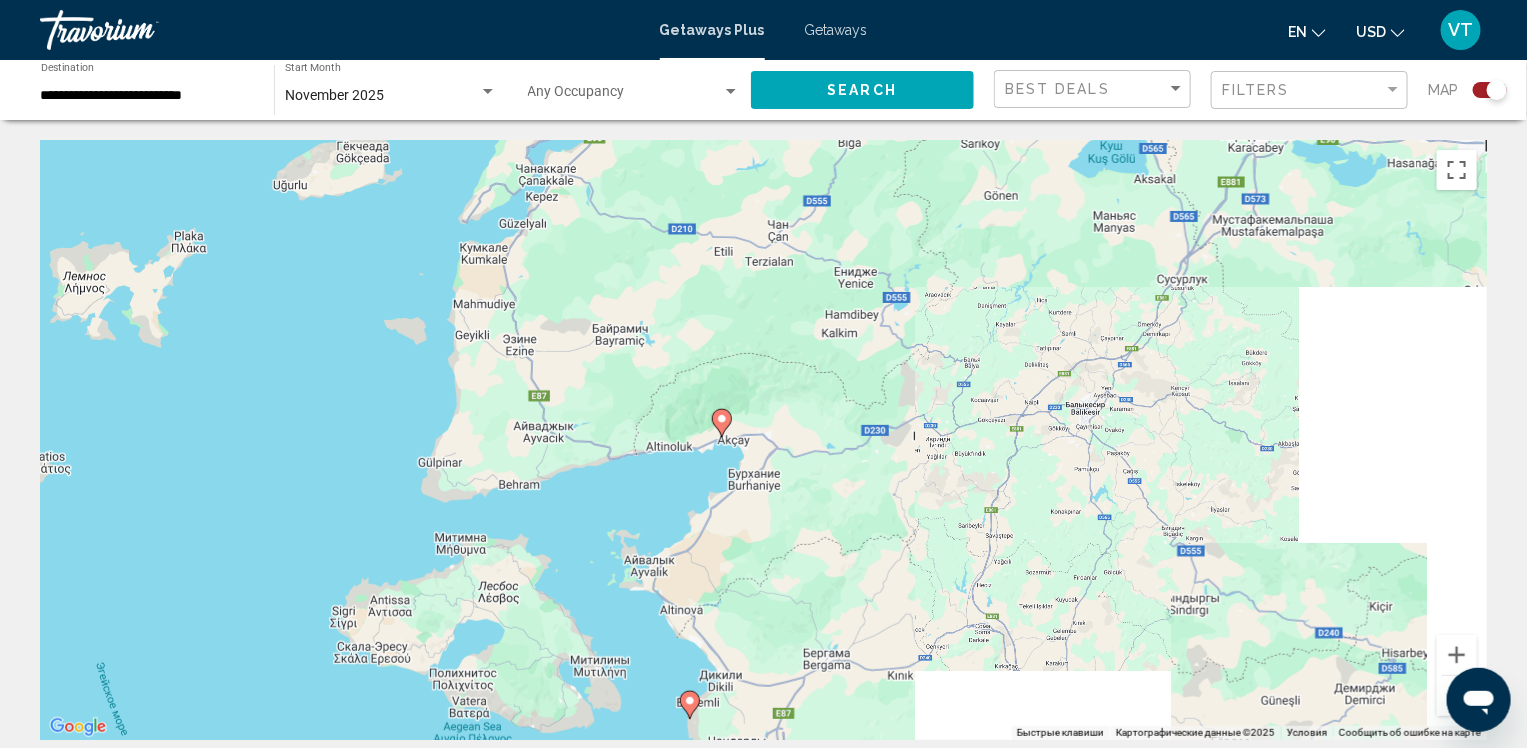 click at bounding box center (1457, 696) 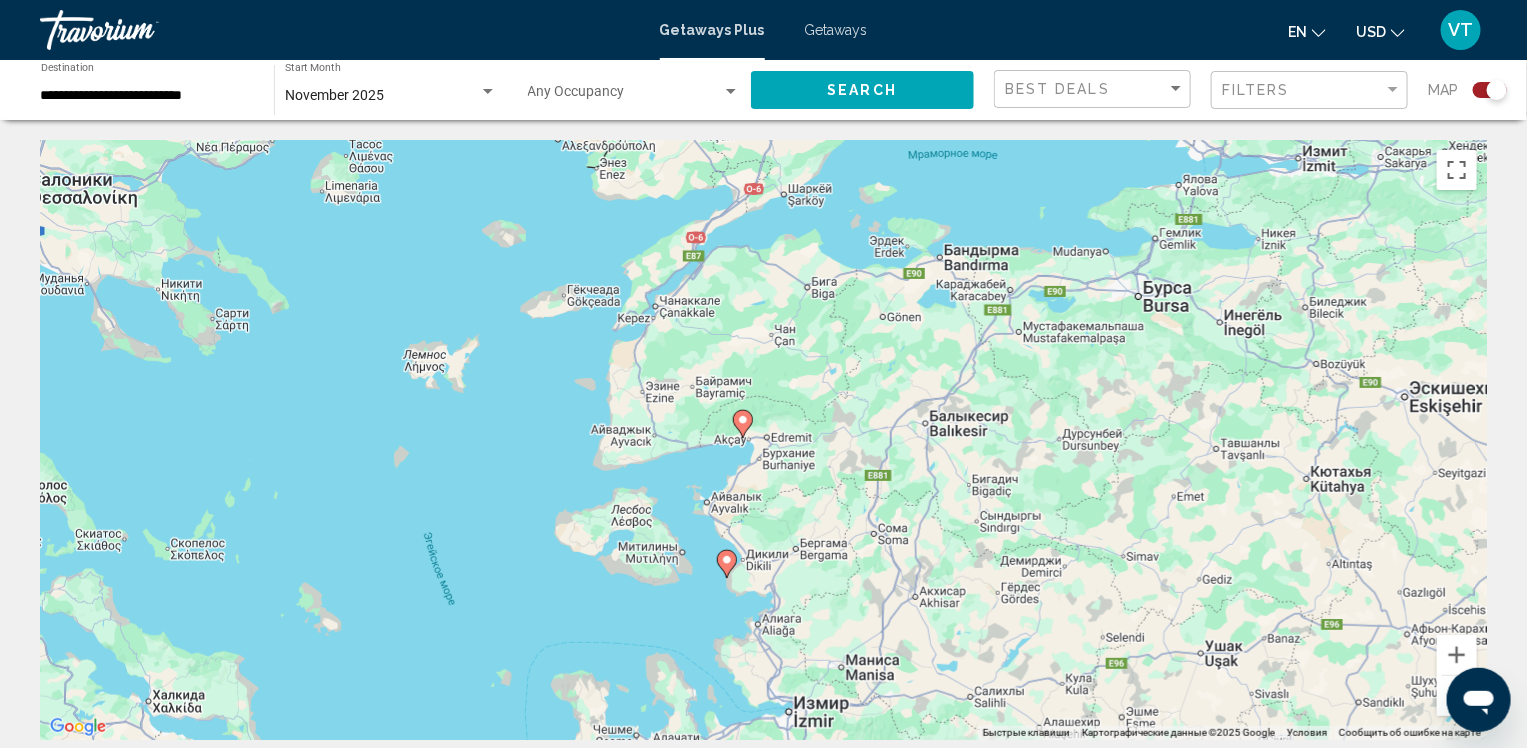 click at bounding box center [1457, 696] 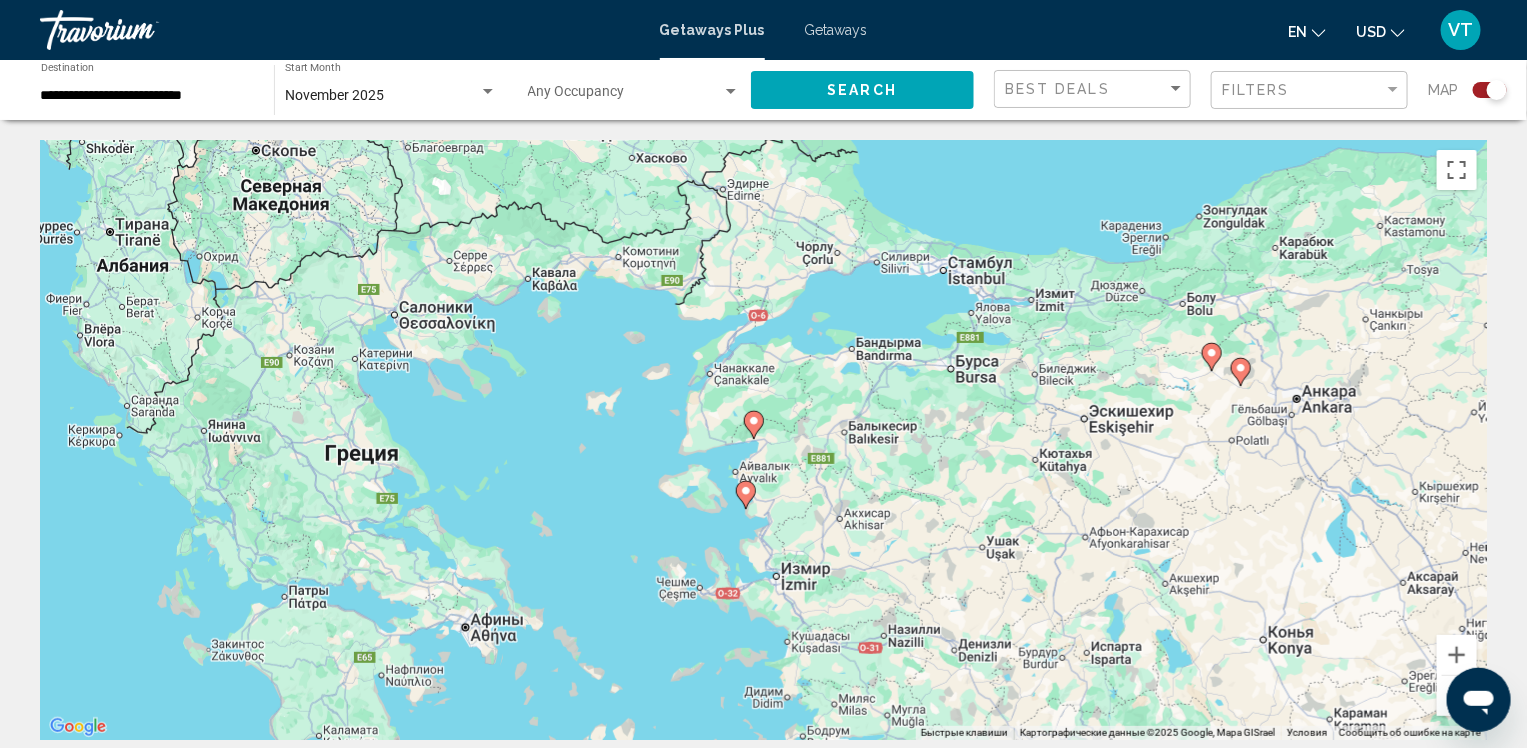click at bounding box center (1457, 696) 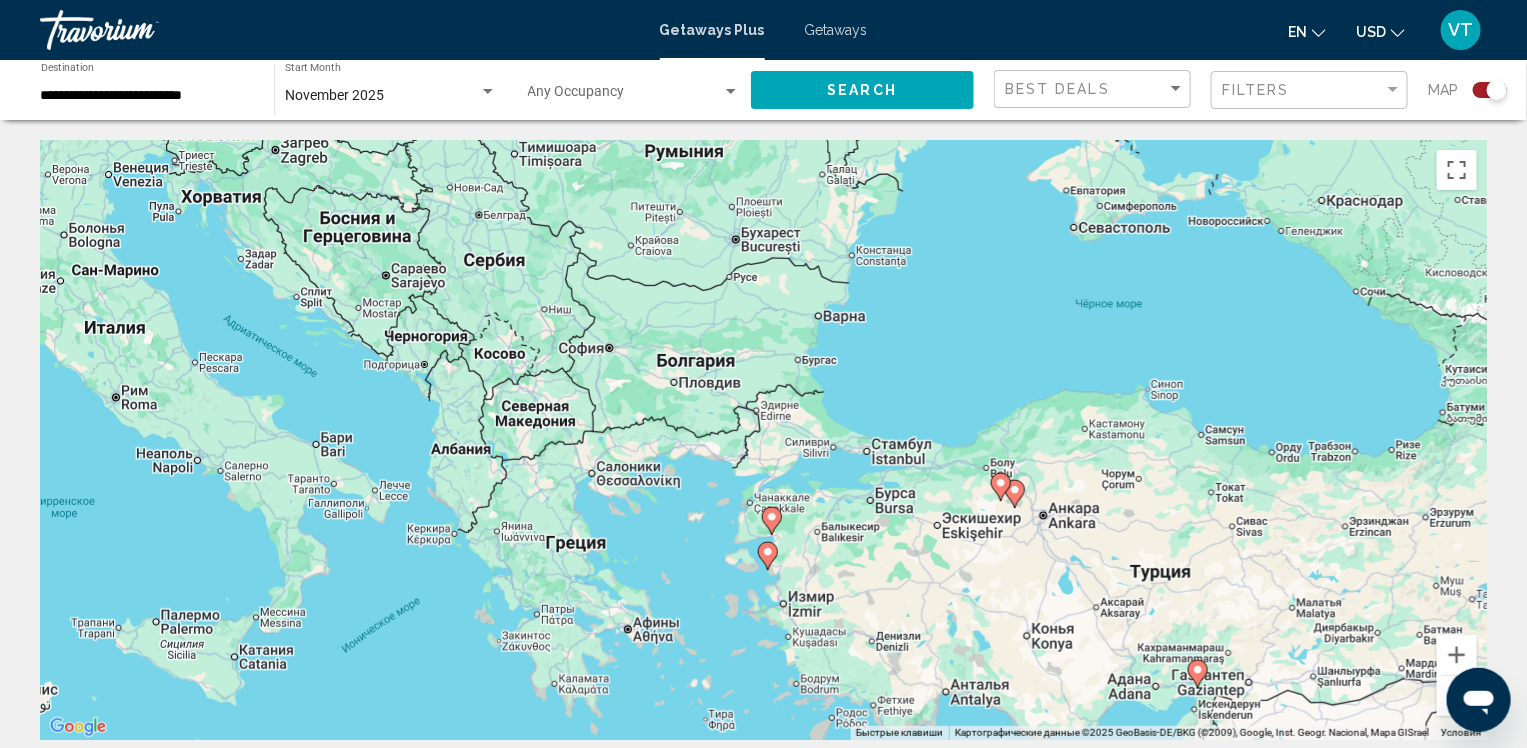 drag, startPoint x: 911, startPoint y: 507, endPoint x: 923, endPoint y: 607, distance: 100.71743 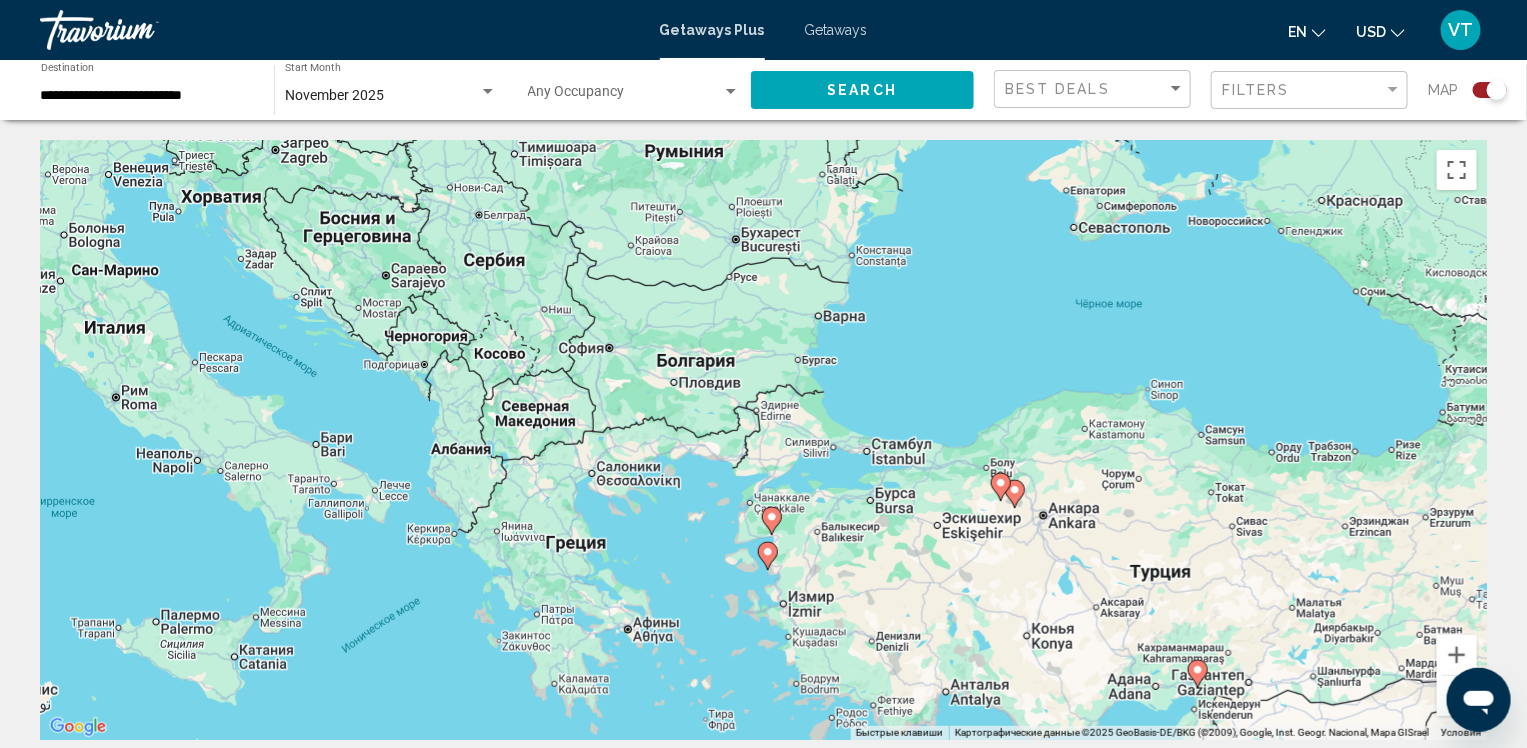 click at bounding box center (1479, 700) 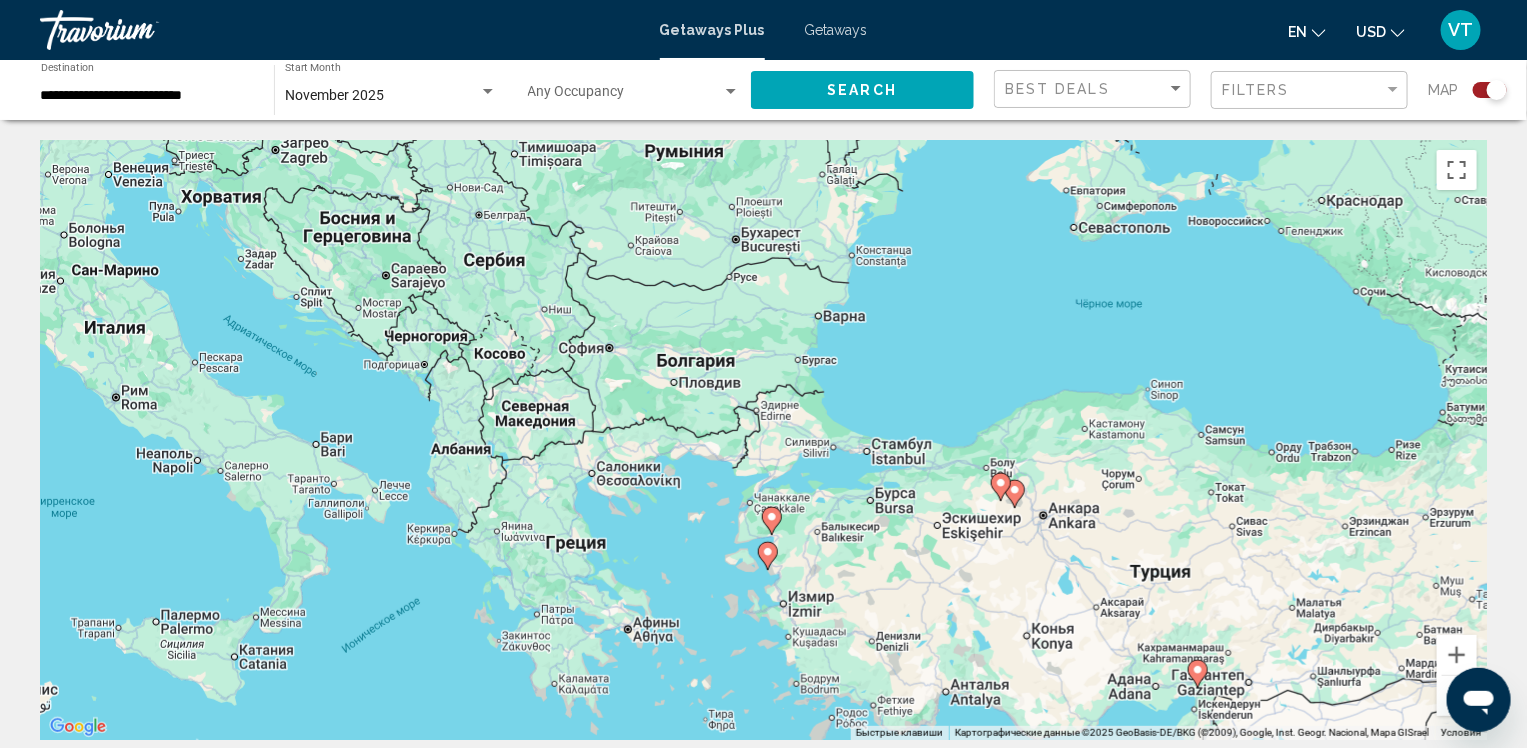 click at bounding box center [1457, 696] 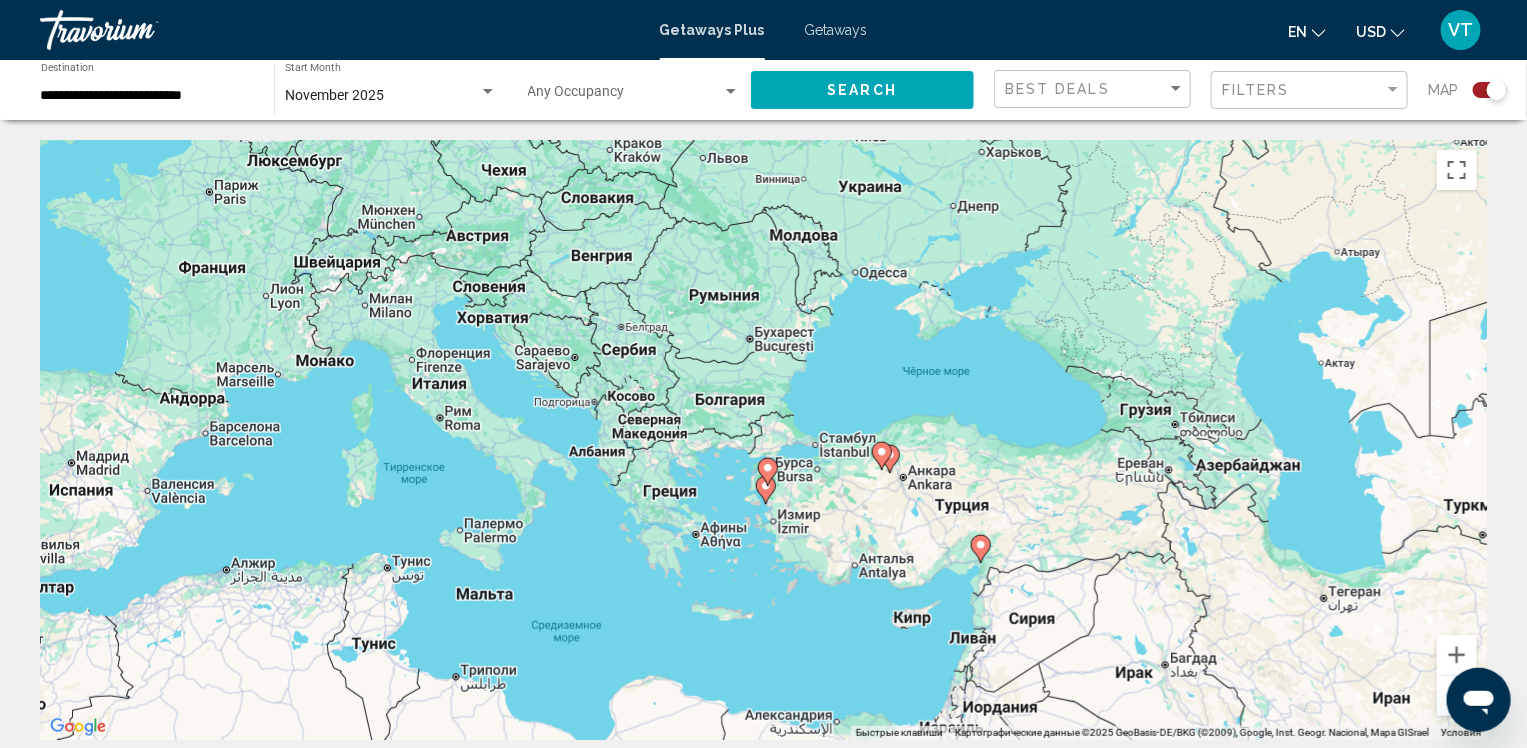 click at bounding box center (1457, 696) 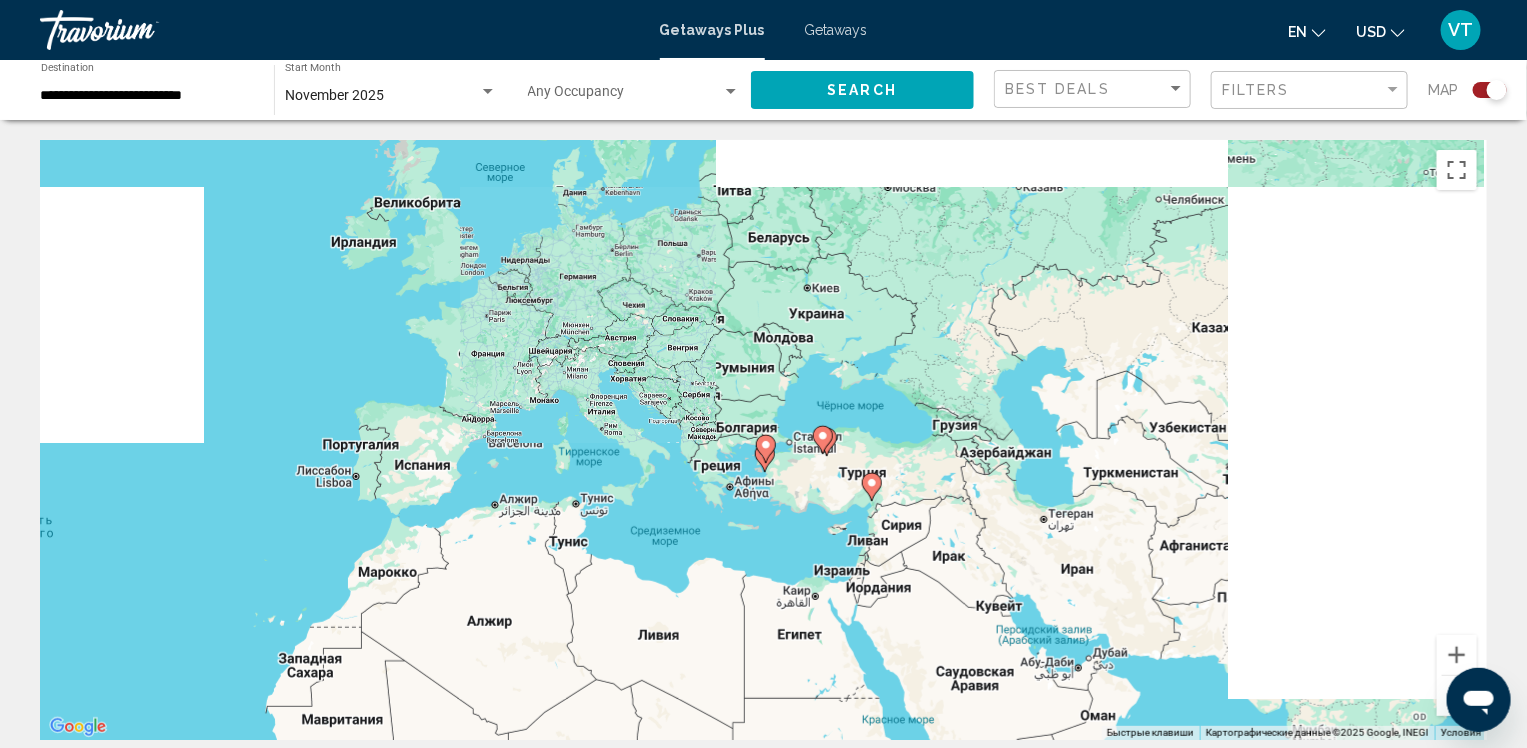 click at bounding box center [1457, 696] 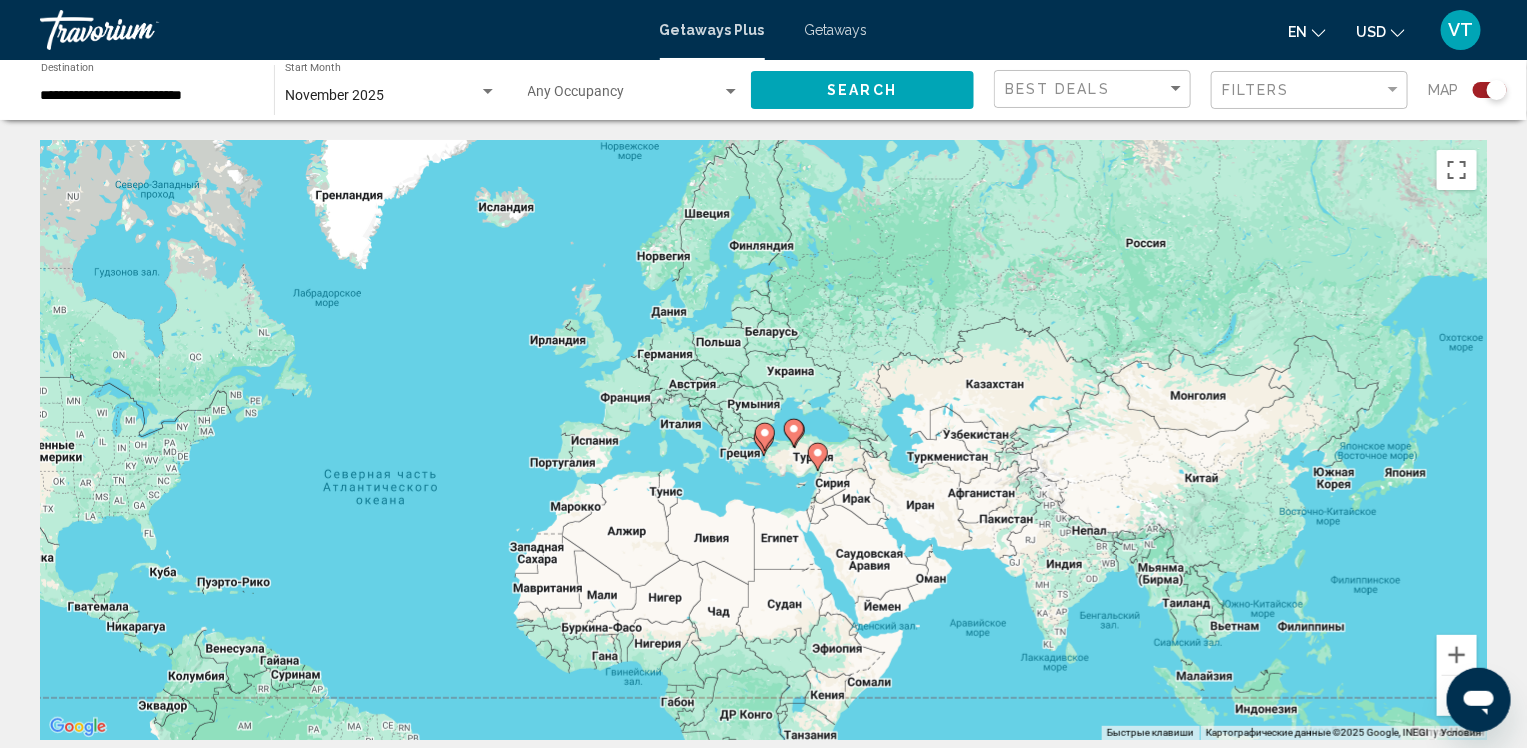 click on "**********" at bounding box center [147, 96] 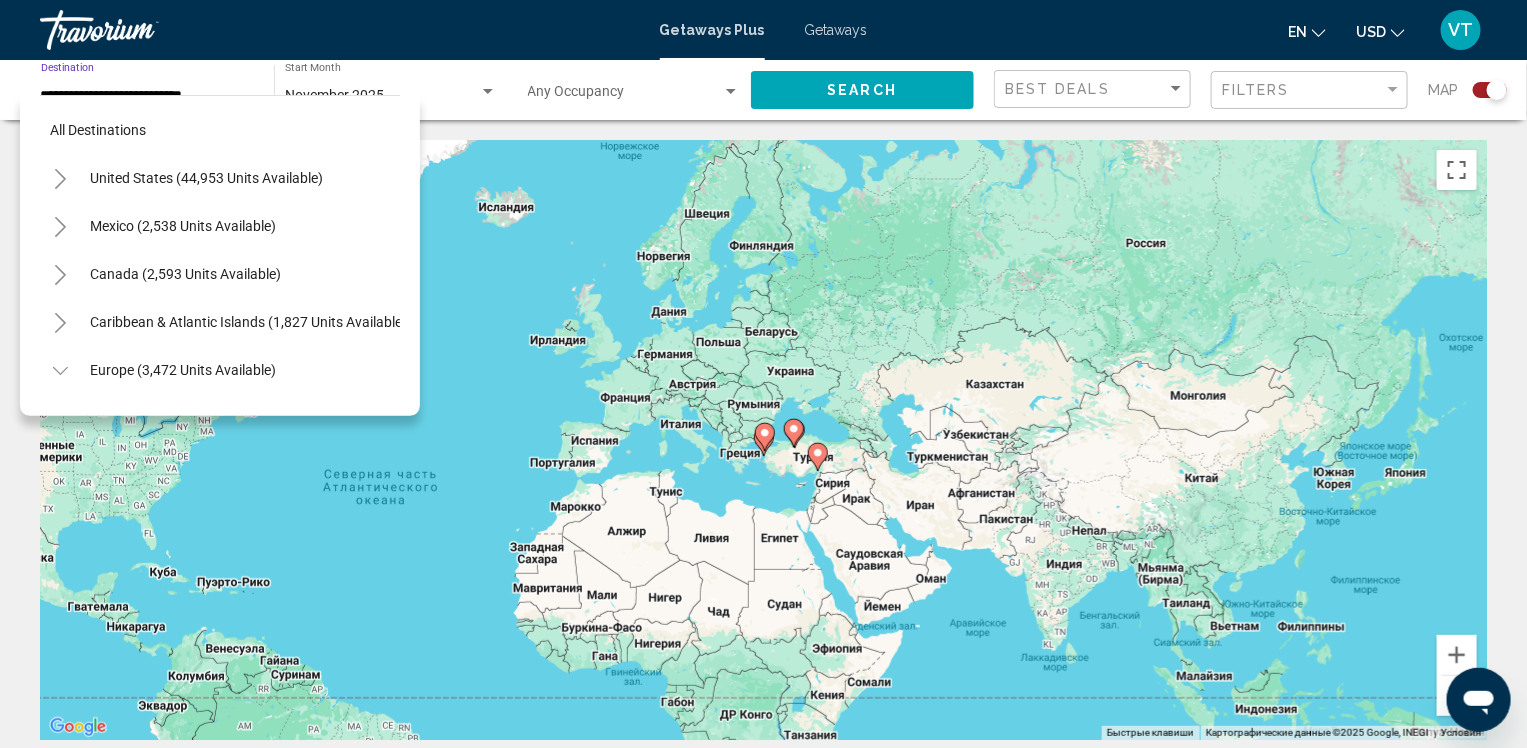 scroll, scrollTop: 895, scrollLeft: 0, axis: vertical 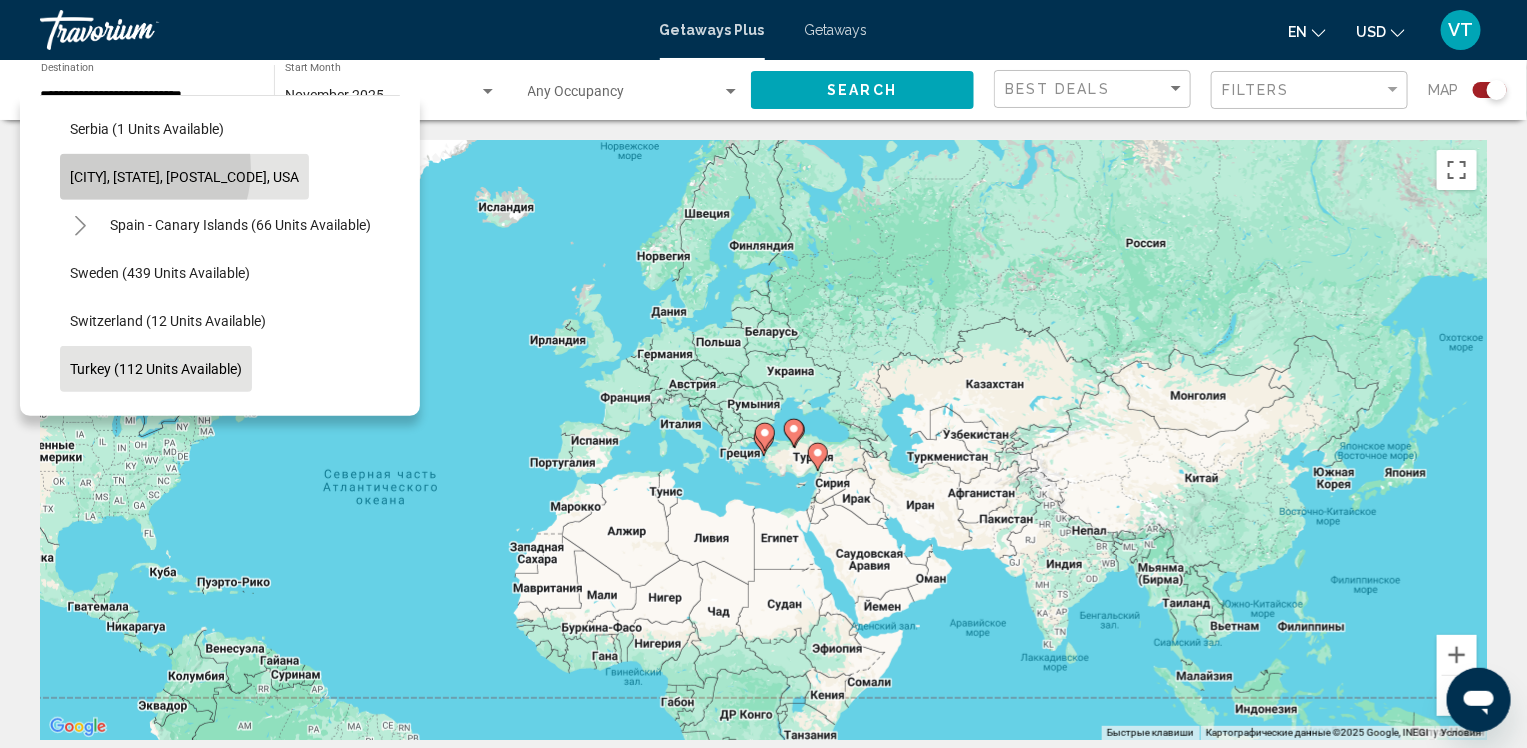 click on "[CITY], [STATE], [POSTAL_CODE], USA" 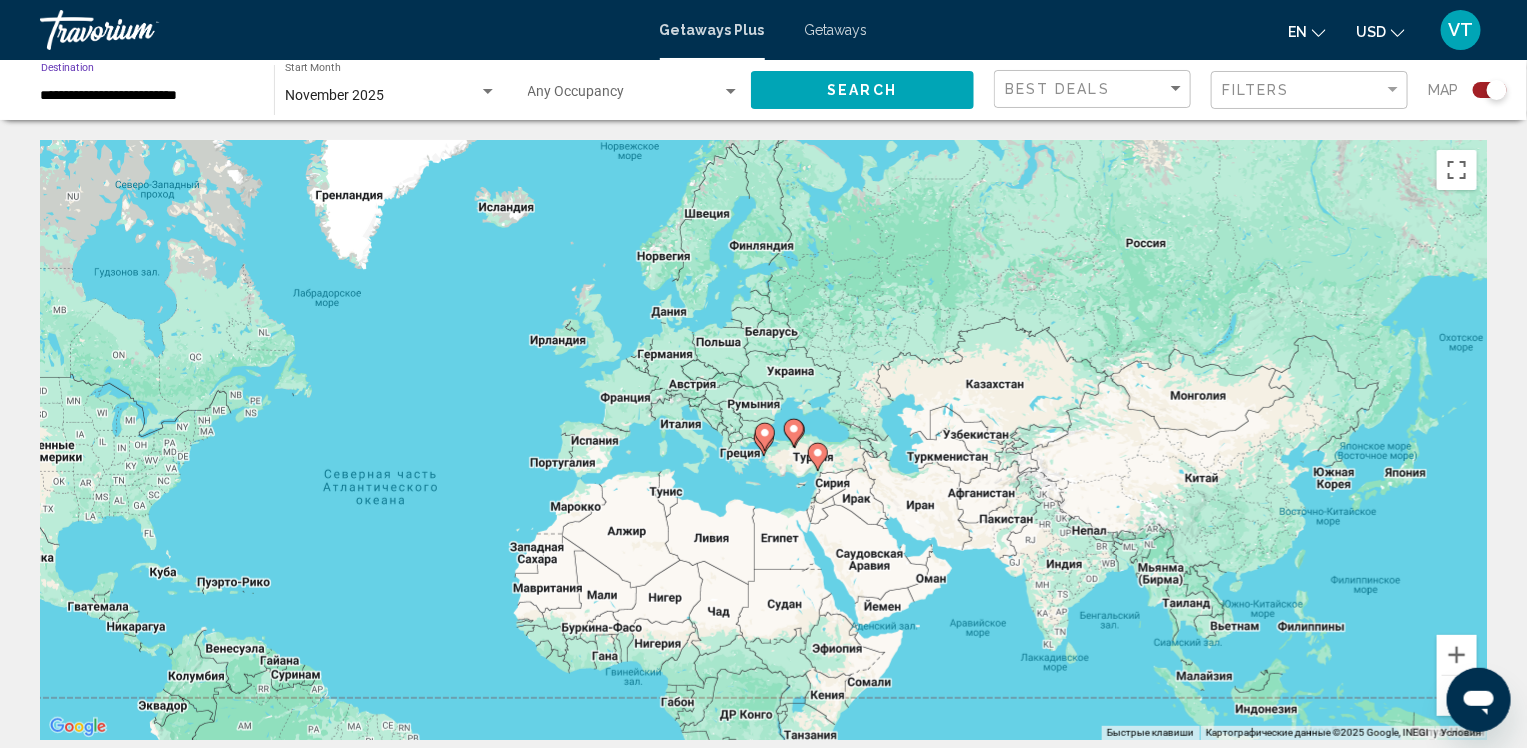 click on "Чтобы активировать перетаскивание с помощью клавиатуры, нажмите Alt + Ввод. После этого перемещайте маркер, используя клавиши со стрелками. Чтобы завершить перетаскивание, нажмите клавишу Ввод. Чтобы отменить действие, нажмите клавишу Esc." at bounding box center (763, 440) 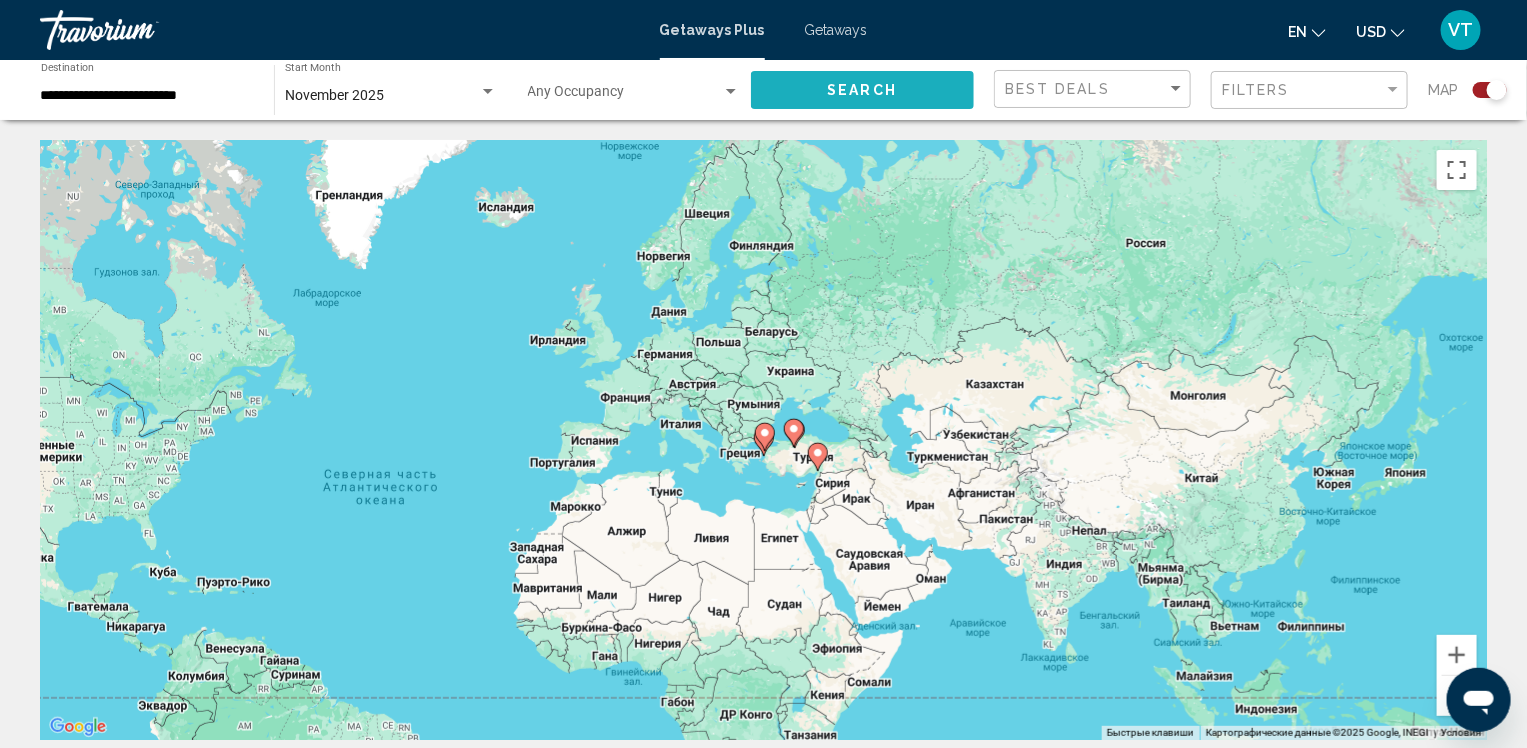click on "Search" 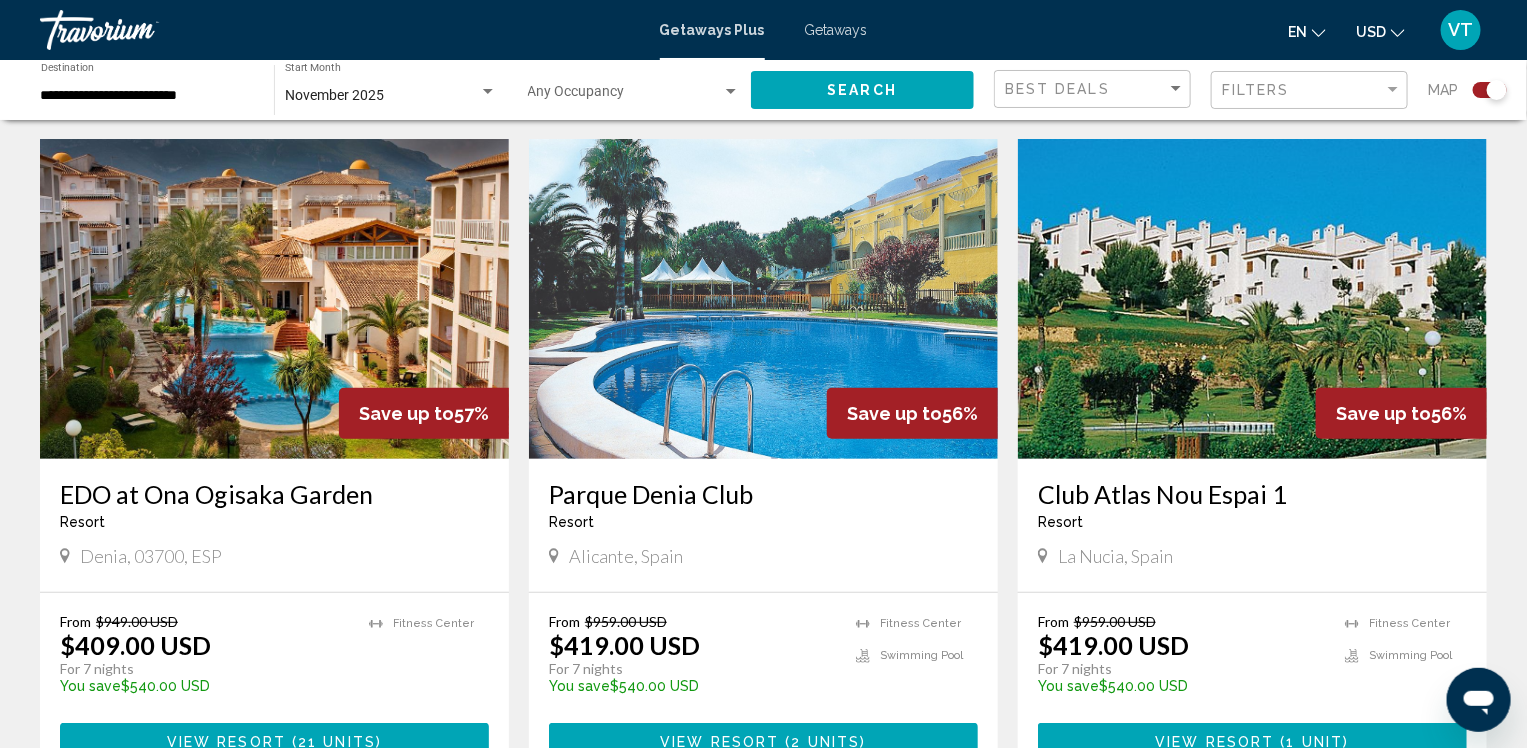 scroll, scrollTop: 3137, scrollLeft: 0, axis: vertical 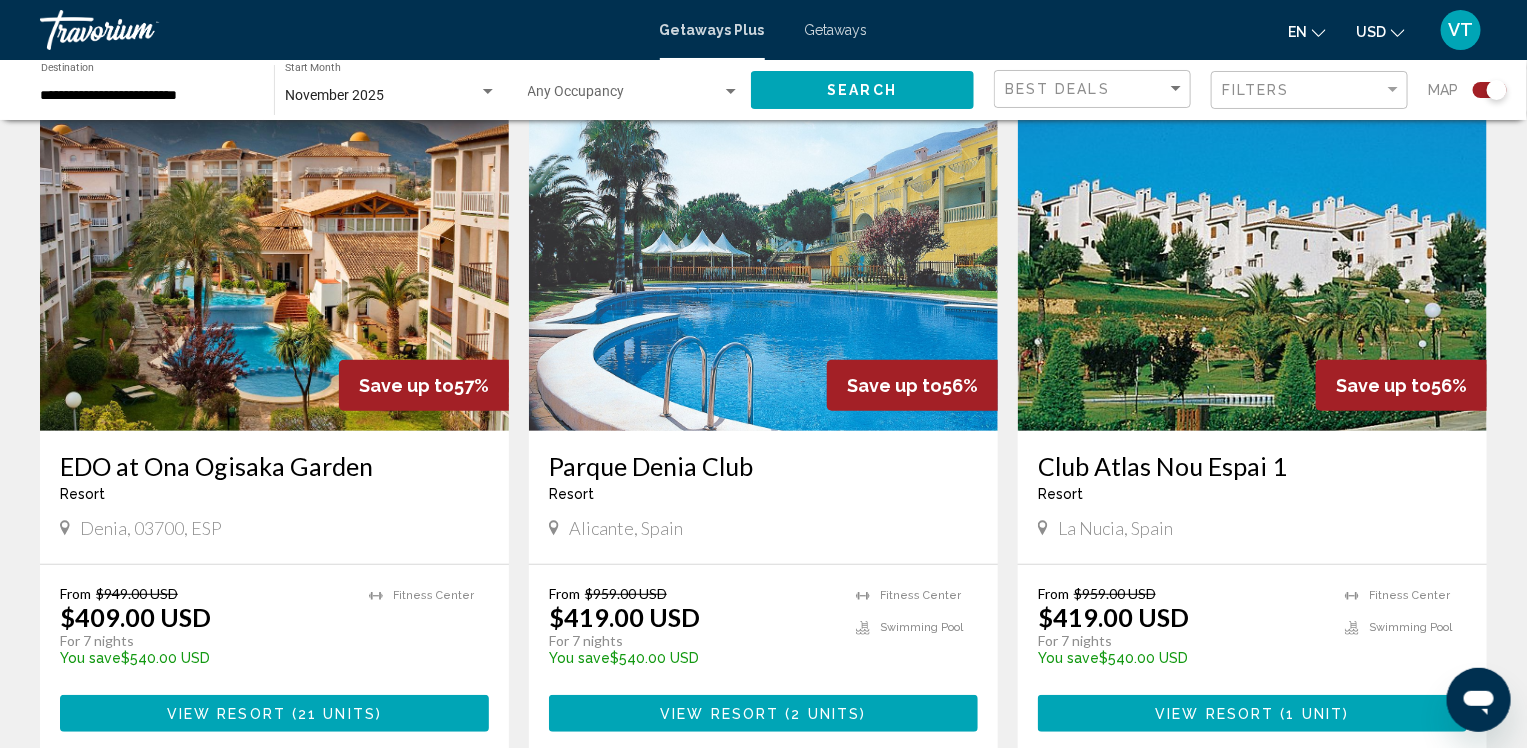 drag, startPoint x: 1536, startPoint y: 117, endPoint x: 8, endPoint y: 12, distance: 1531.6034 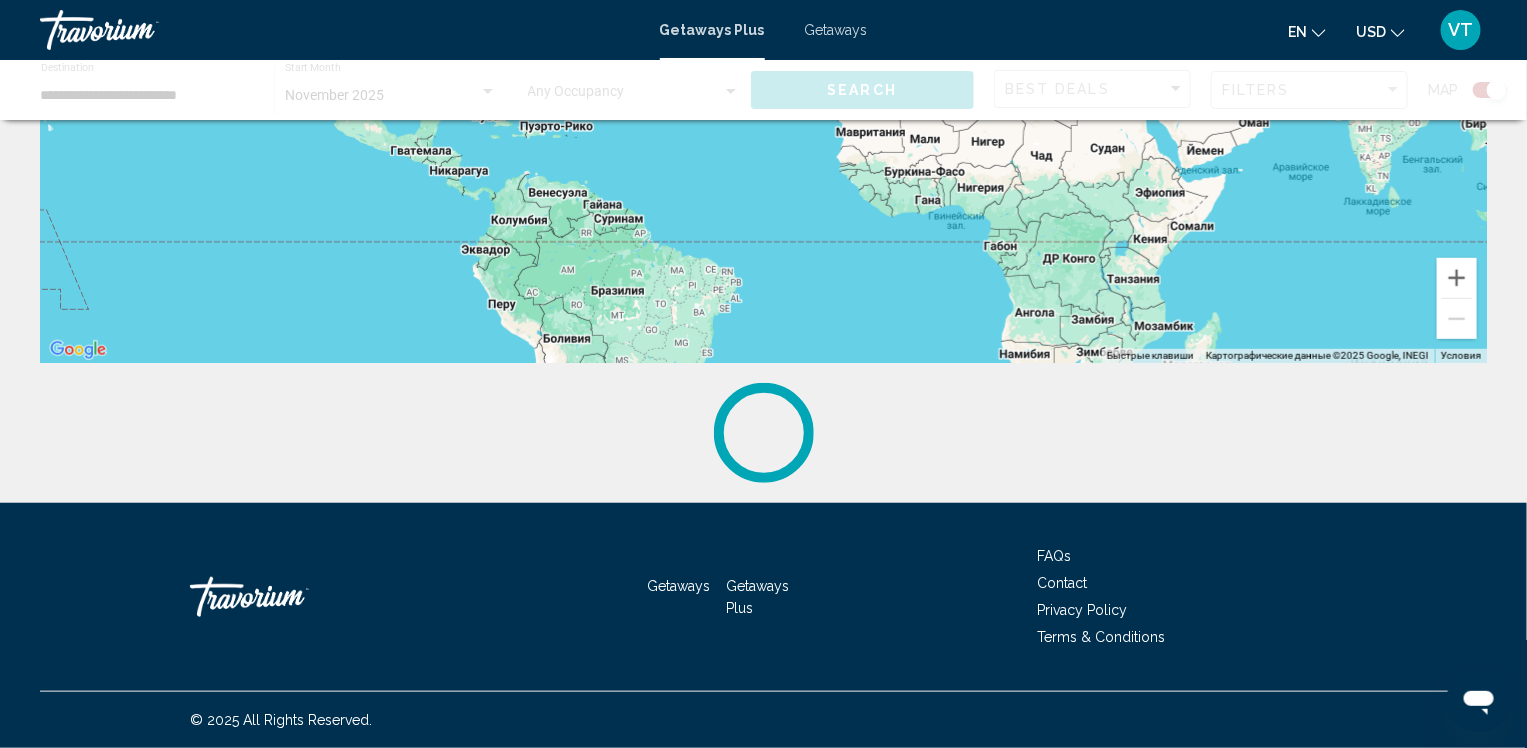 scroll, scrollTop: 0, scrollLeft: 0, axis: both 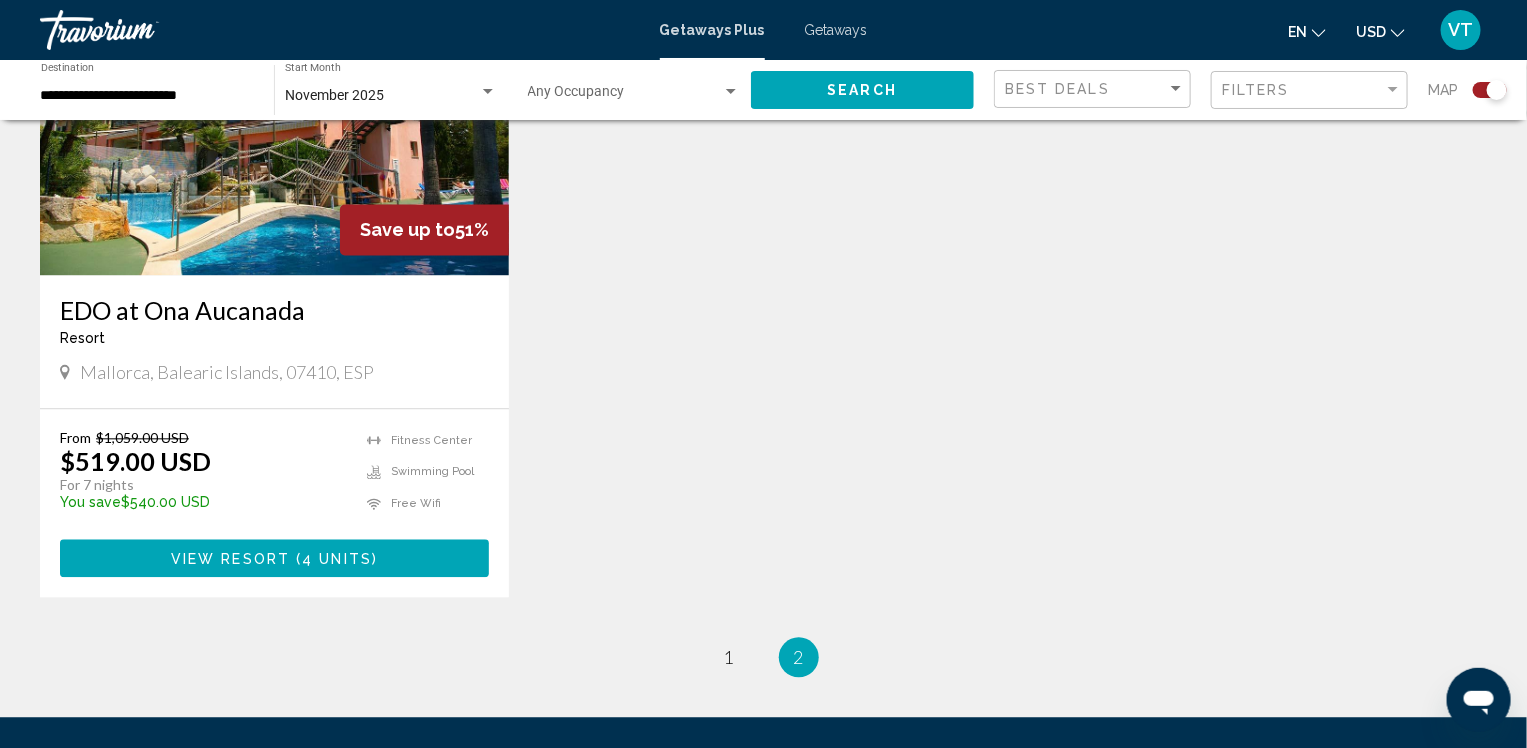 click on "4 units" at bounding box center (337, 559) 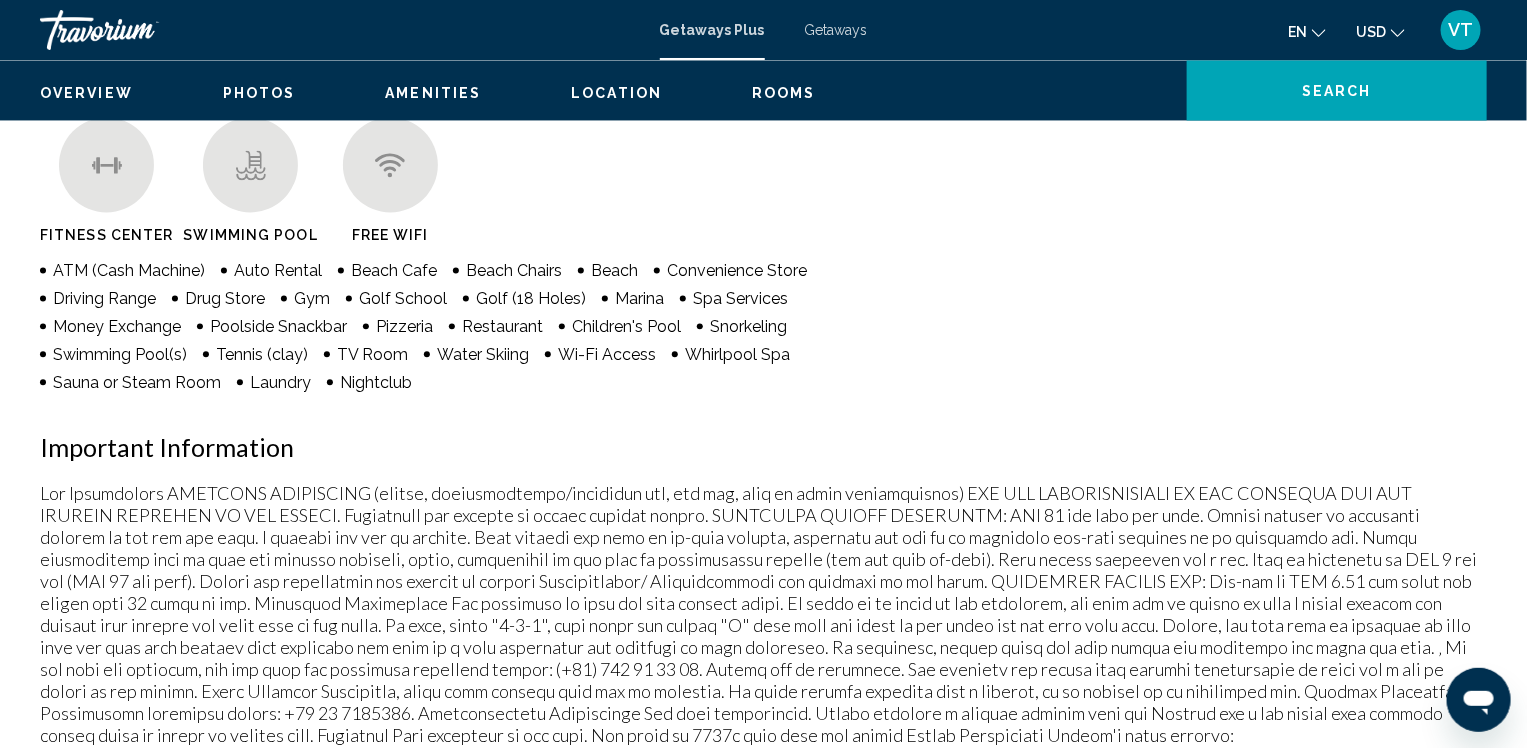 scroll, scrollTop: 0, scrollLeft: 0, axis: both 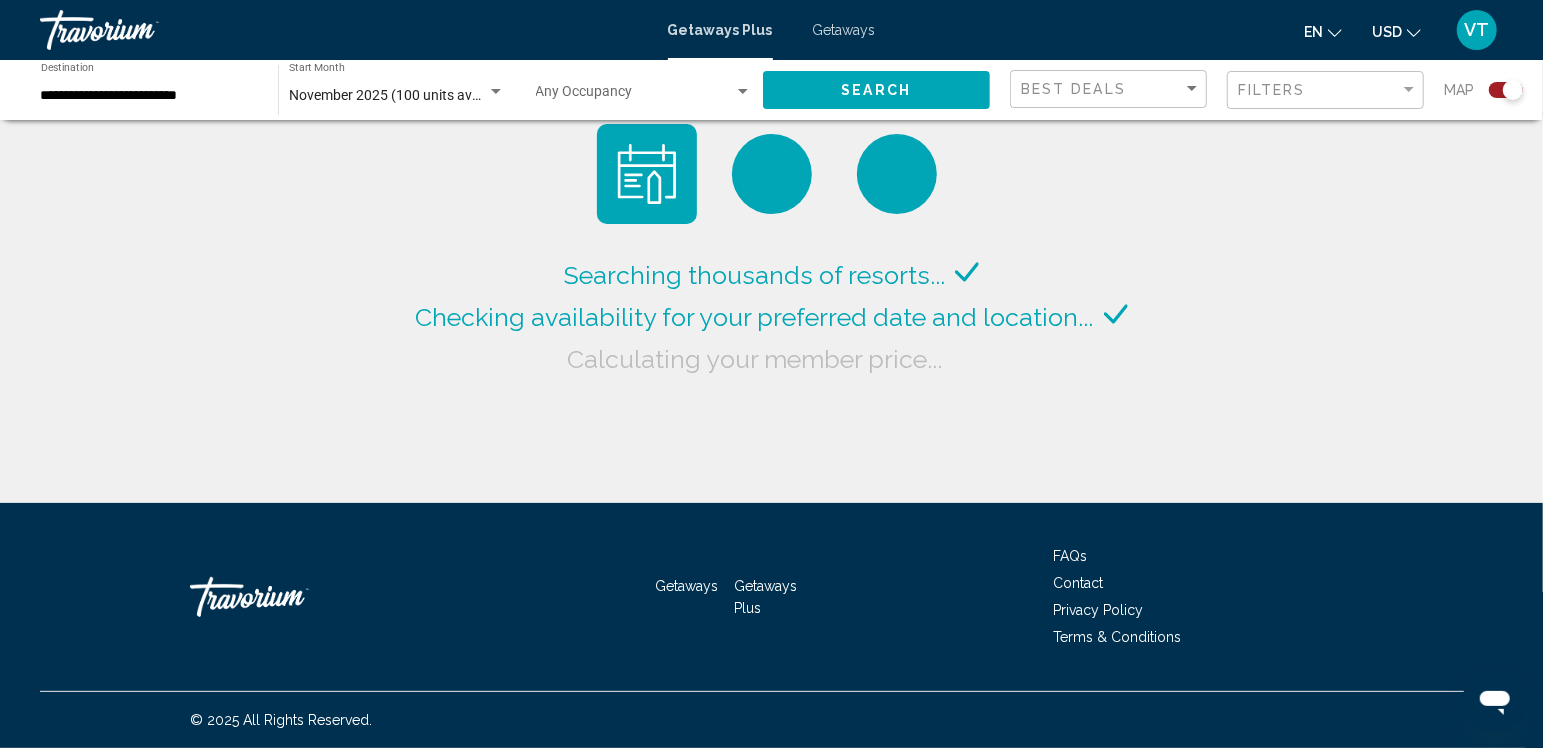 click on "**********" at bounding box center (771, 374) 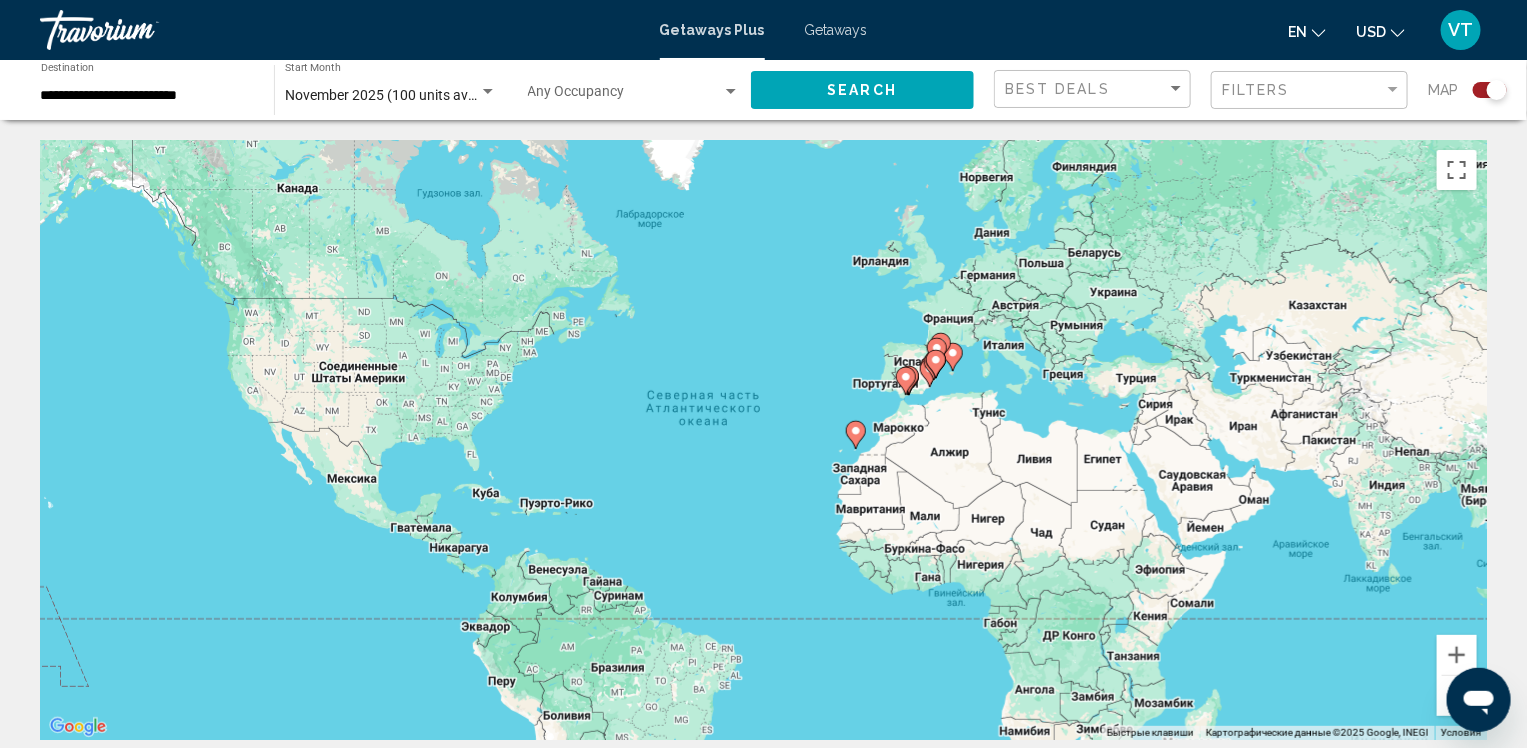 click 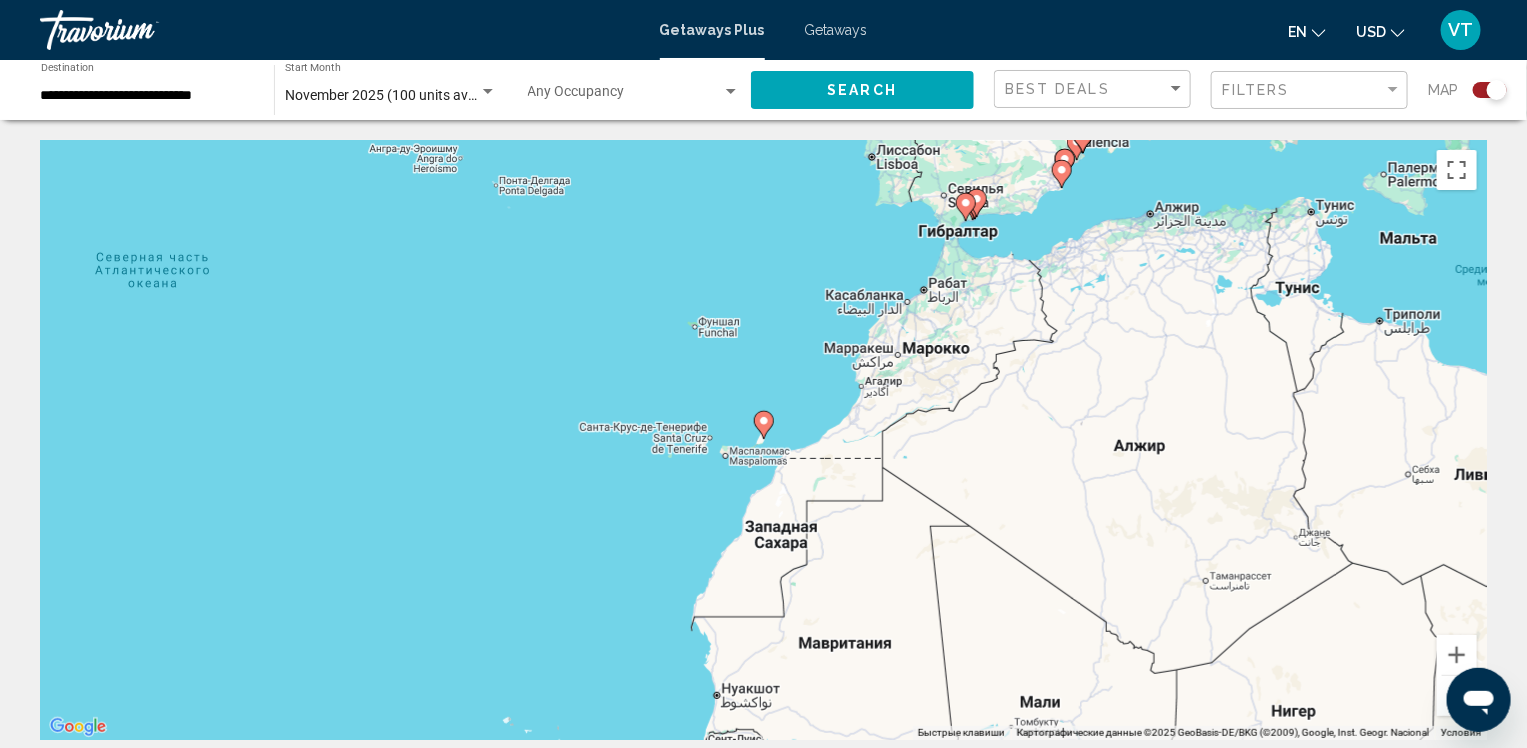 click 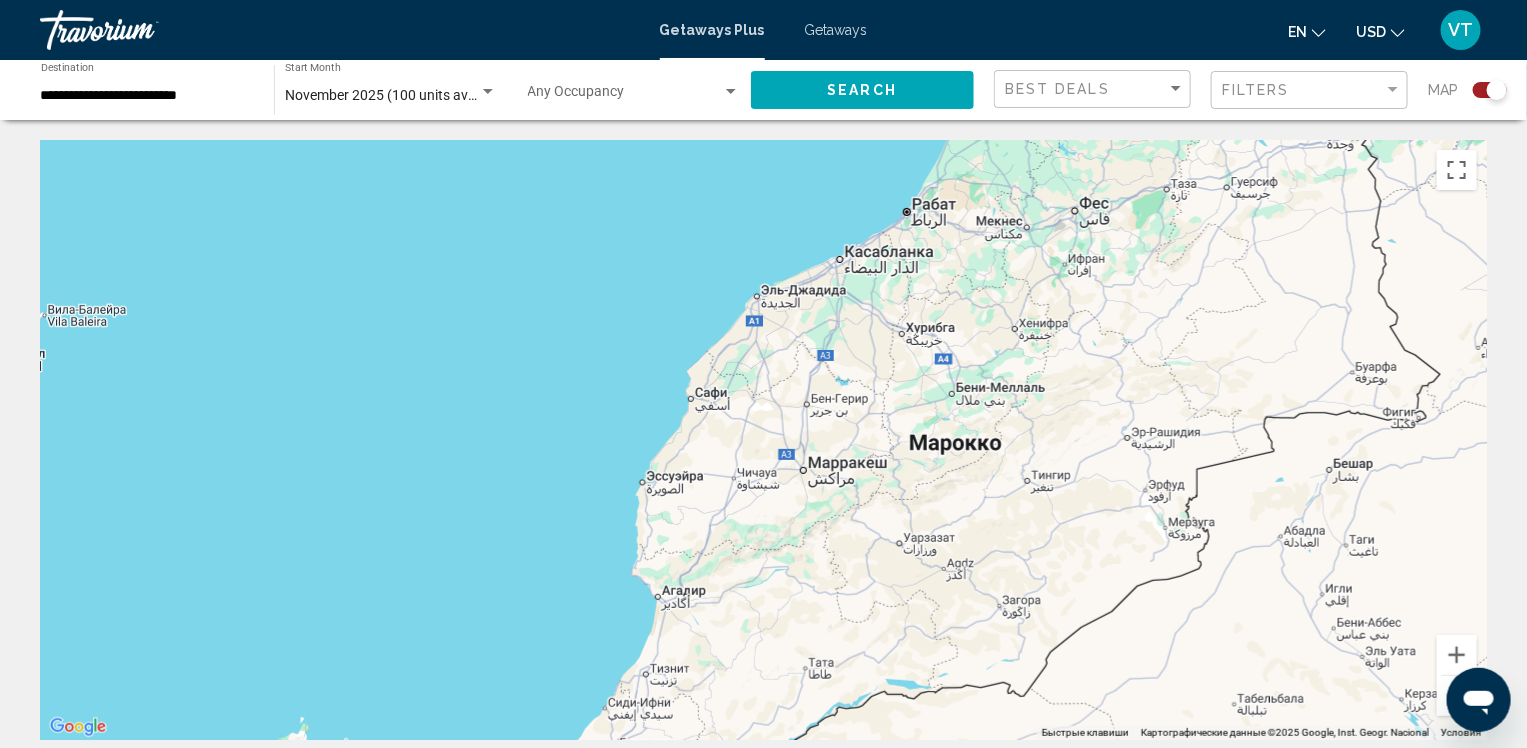 drag, startPoint x: 1048, startPoint y: 342, endPoint x: 550, endPoint y: 711, distance: 619.8104 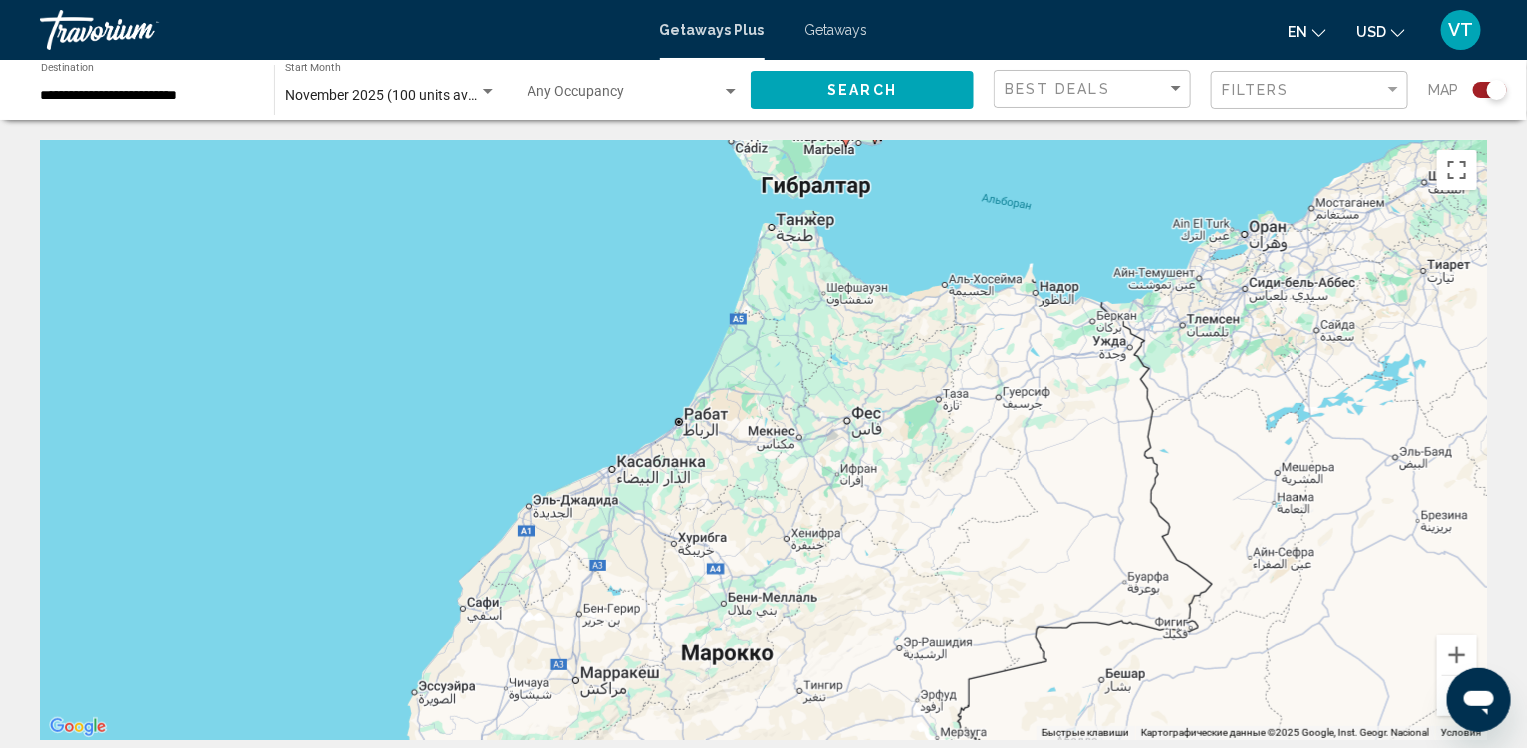 drag, startPoint x: 894, startPoint y: 582, endPoint x: 664, endPoint y: 792, distance: 311.44824 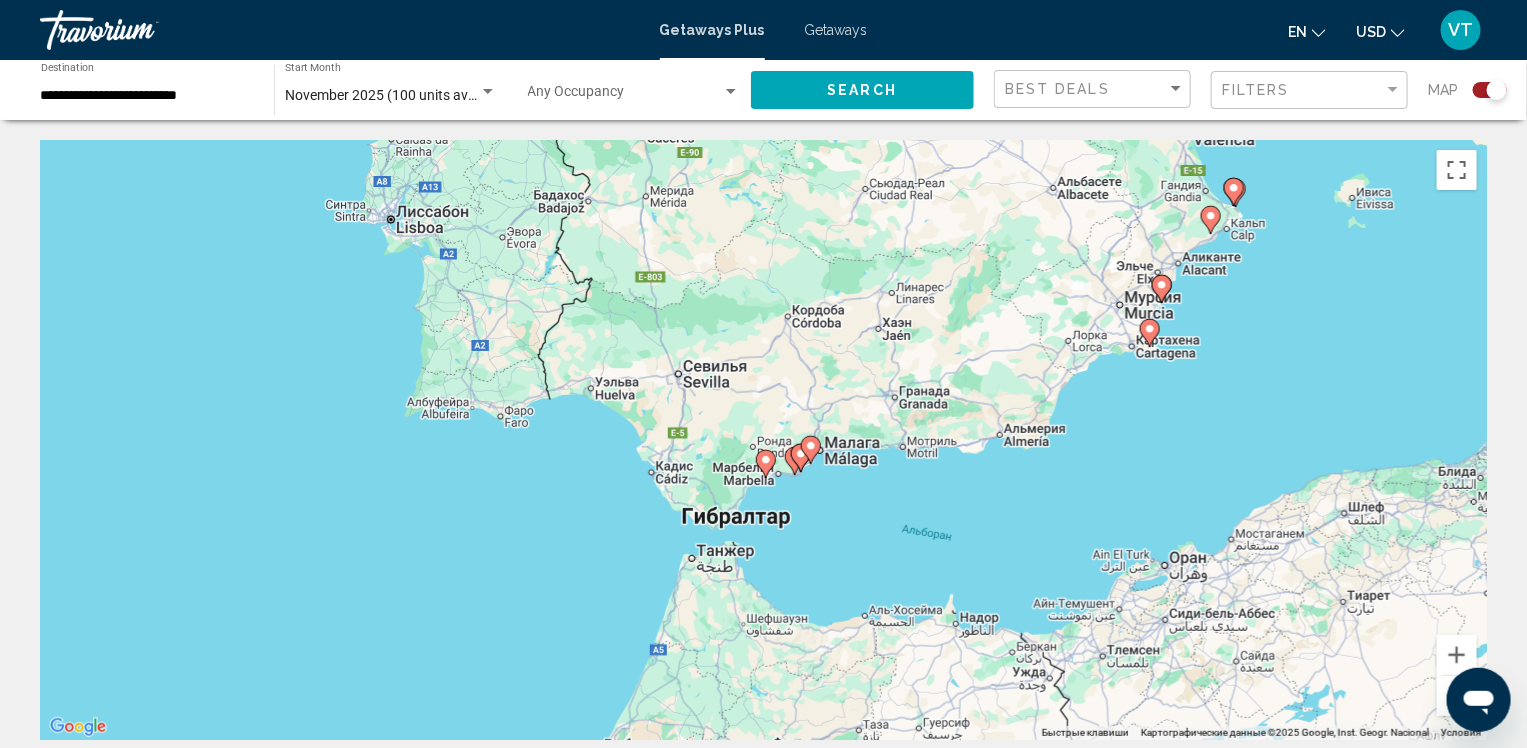 drag, startPoint x: 892, startPoint y: 344, endPoint x: 811, endPoint y: 677, distance: 342.70978 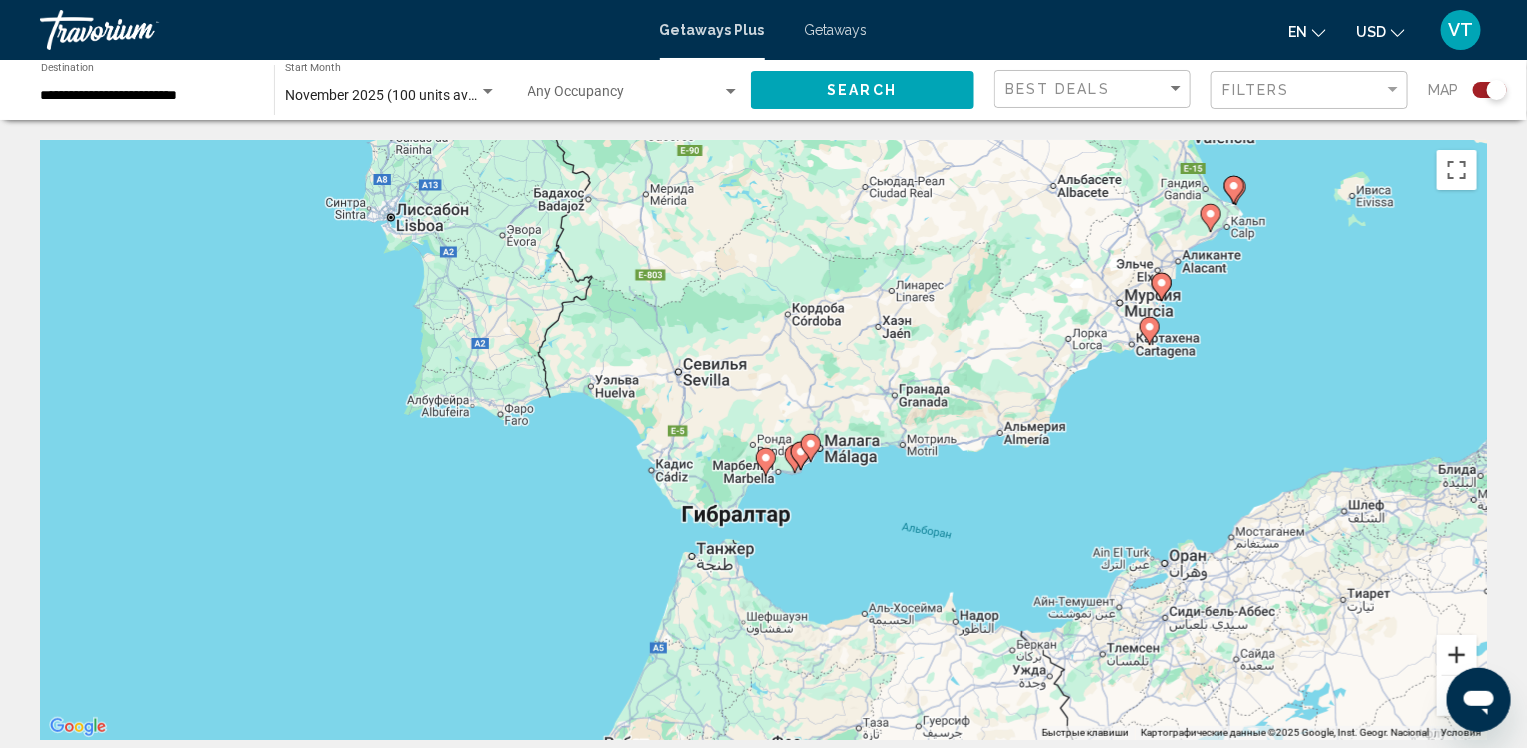 click at bounding box center (1457, 655) 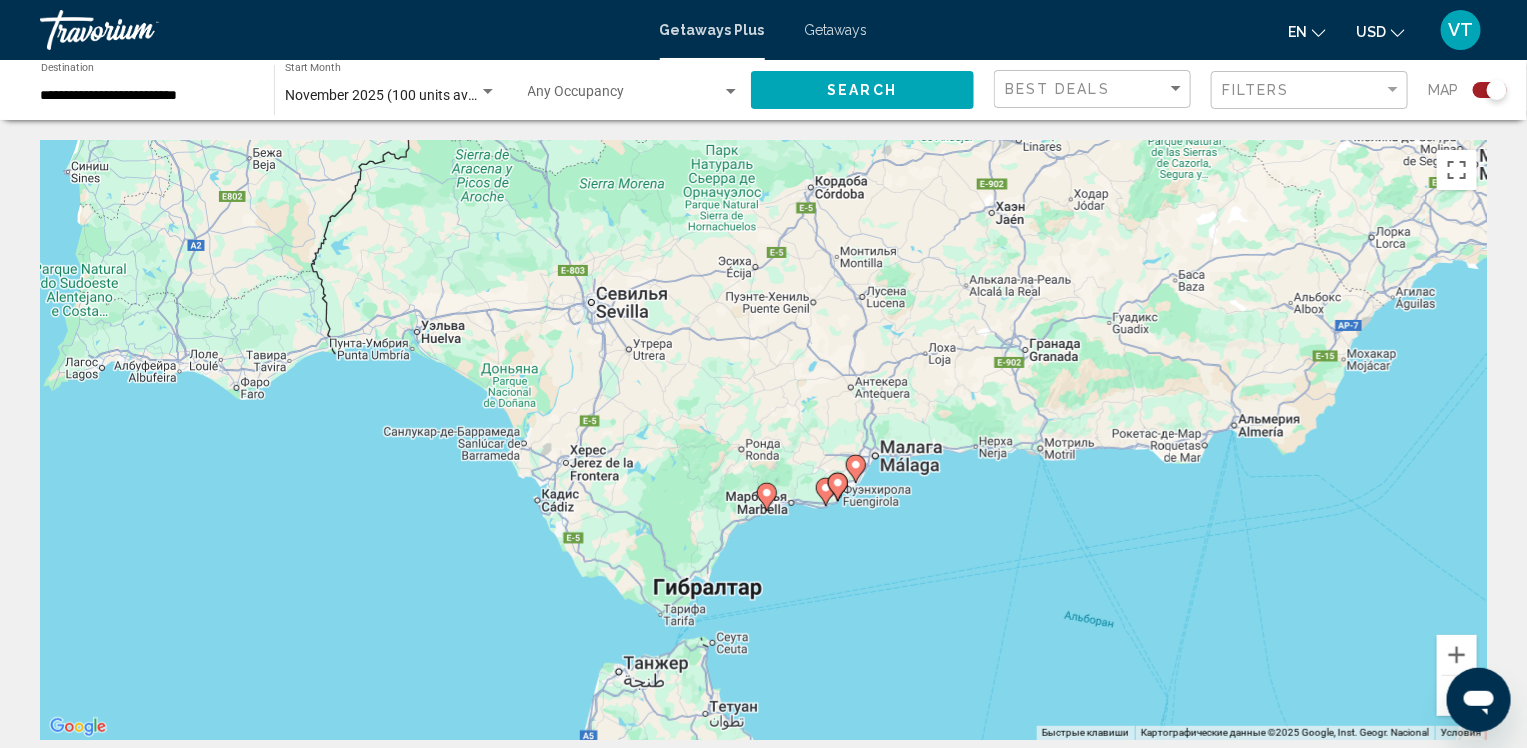 click 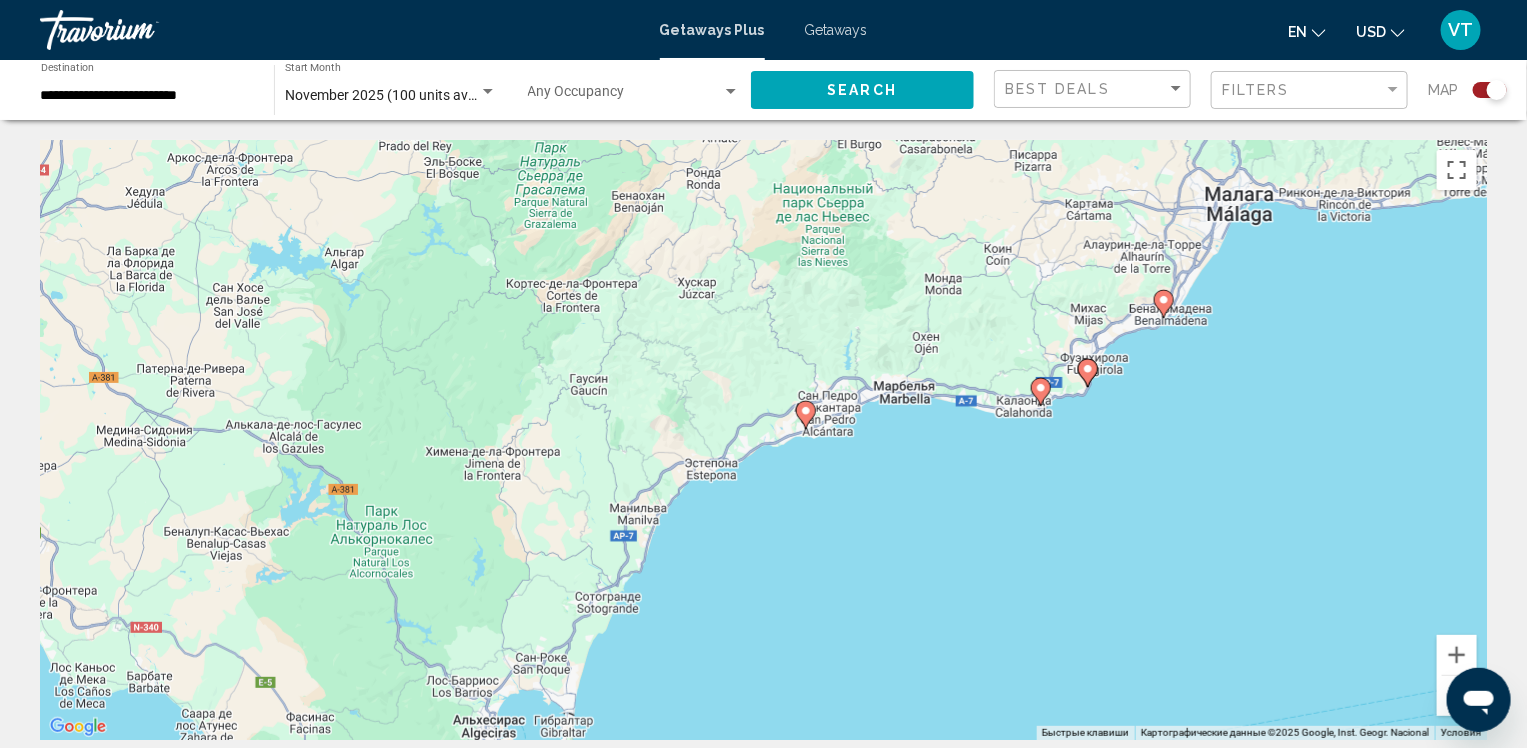 drag, startPoint x: 701, startPoint y: 482, endPoint x: 743, endPoint y: 474, distance: 42.755116 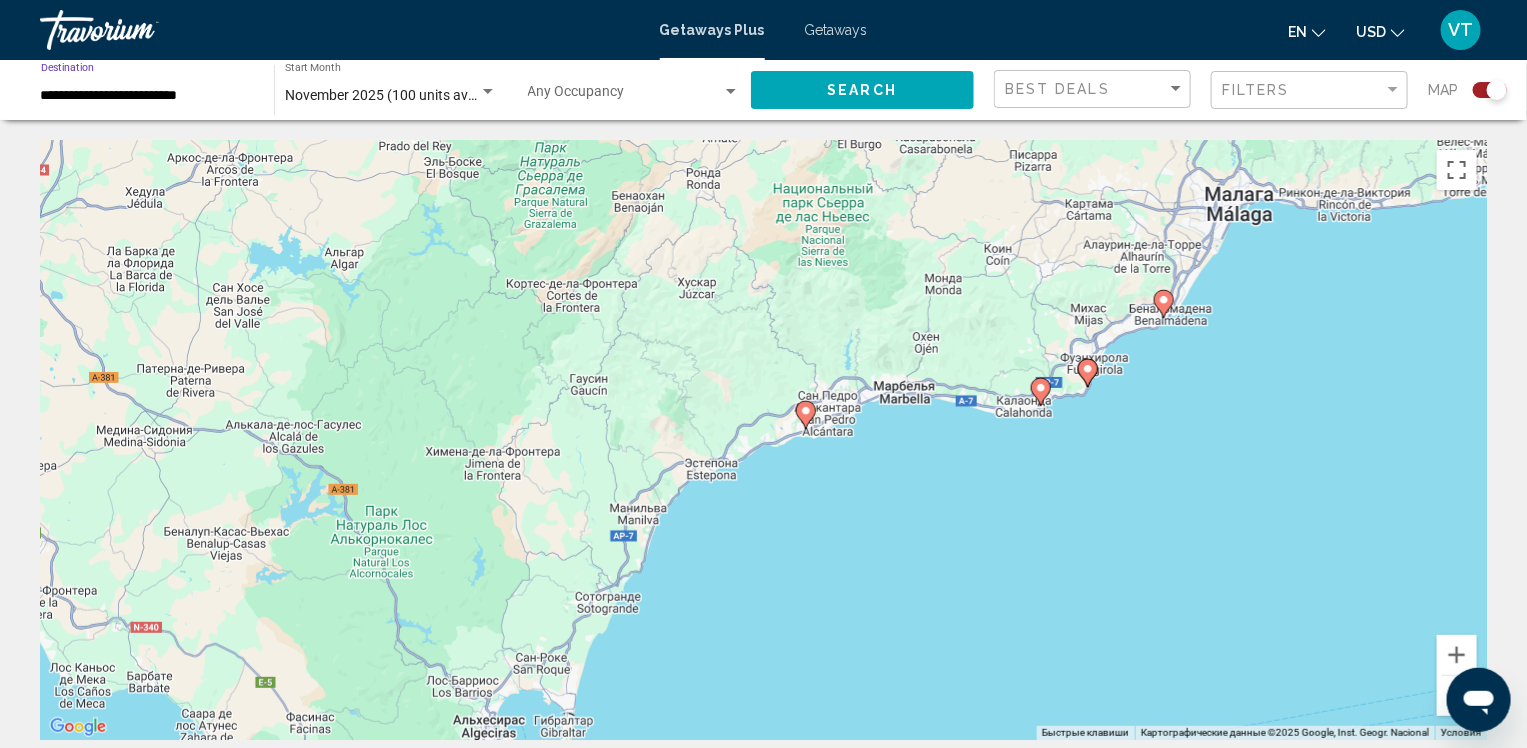 click on "**********" at bounding box center (147, 96) 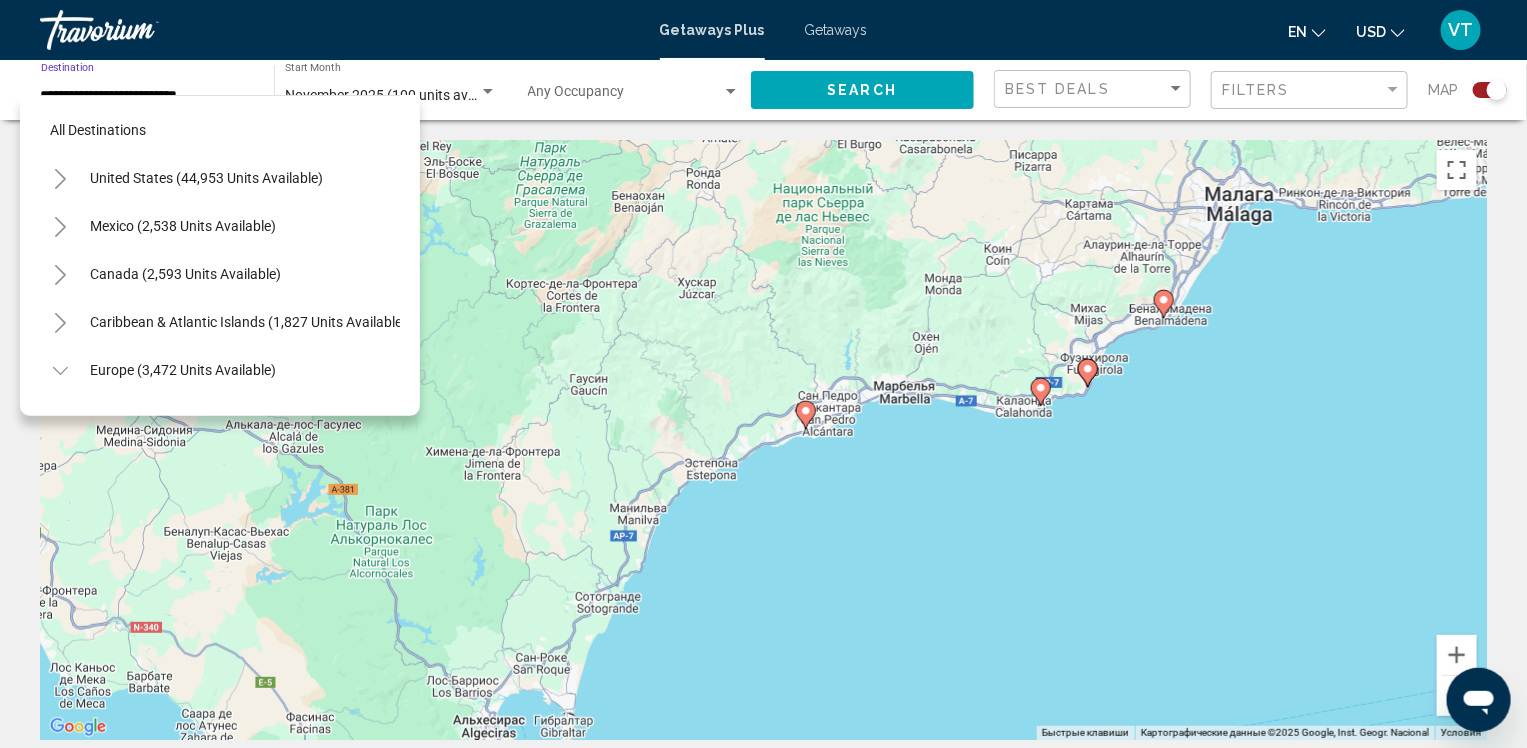 scroll, scrollTop: 702, scrollLeft: 0, axis: vertical 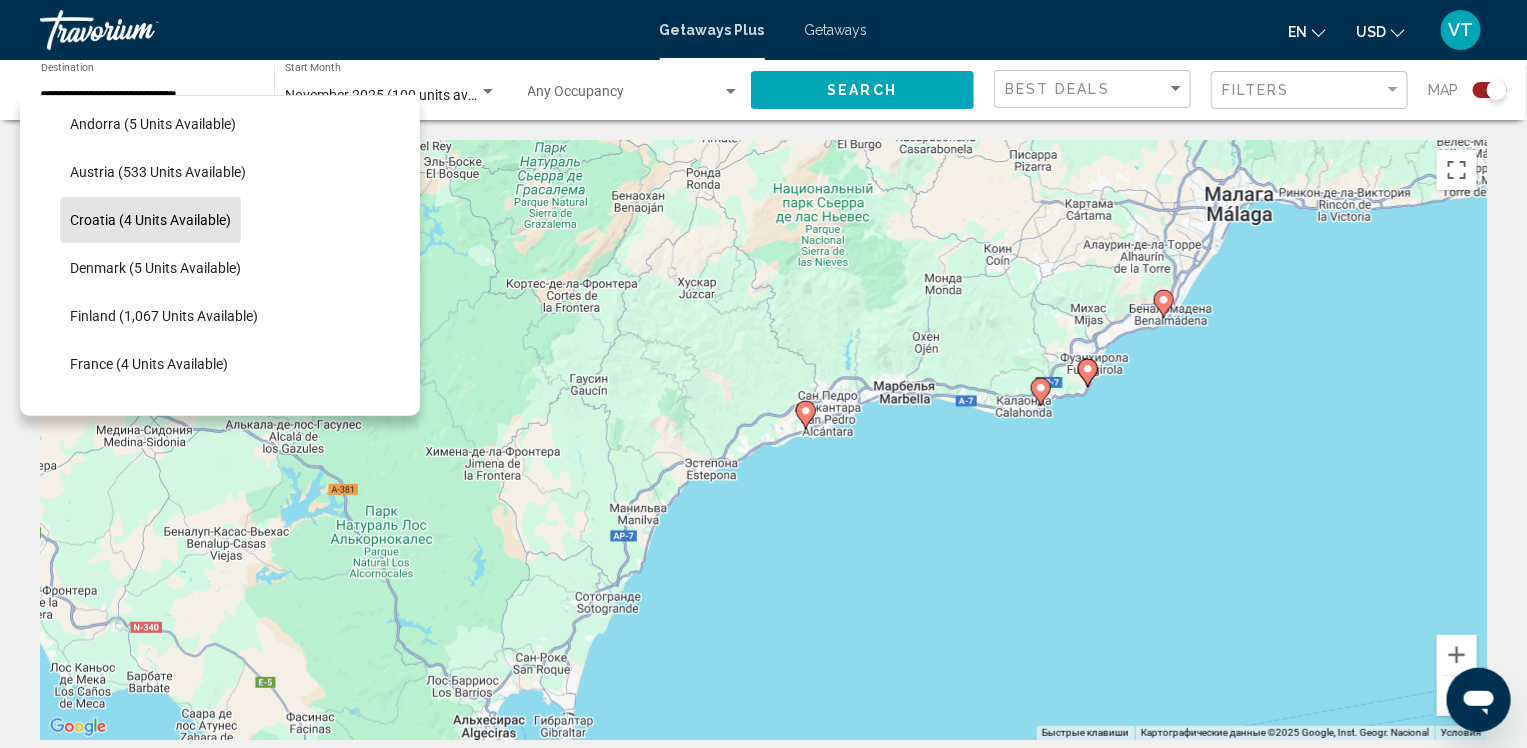 click on "Croatia (4 units available)" 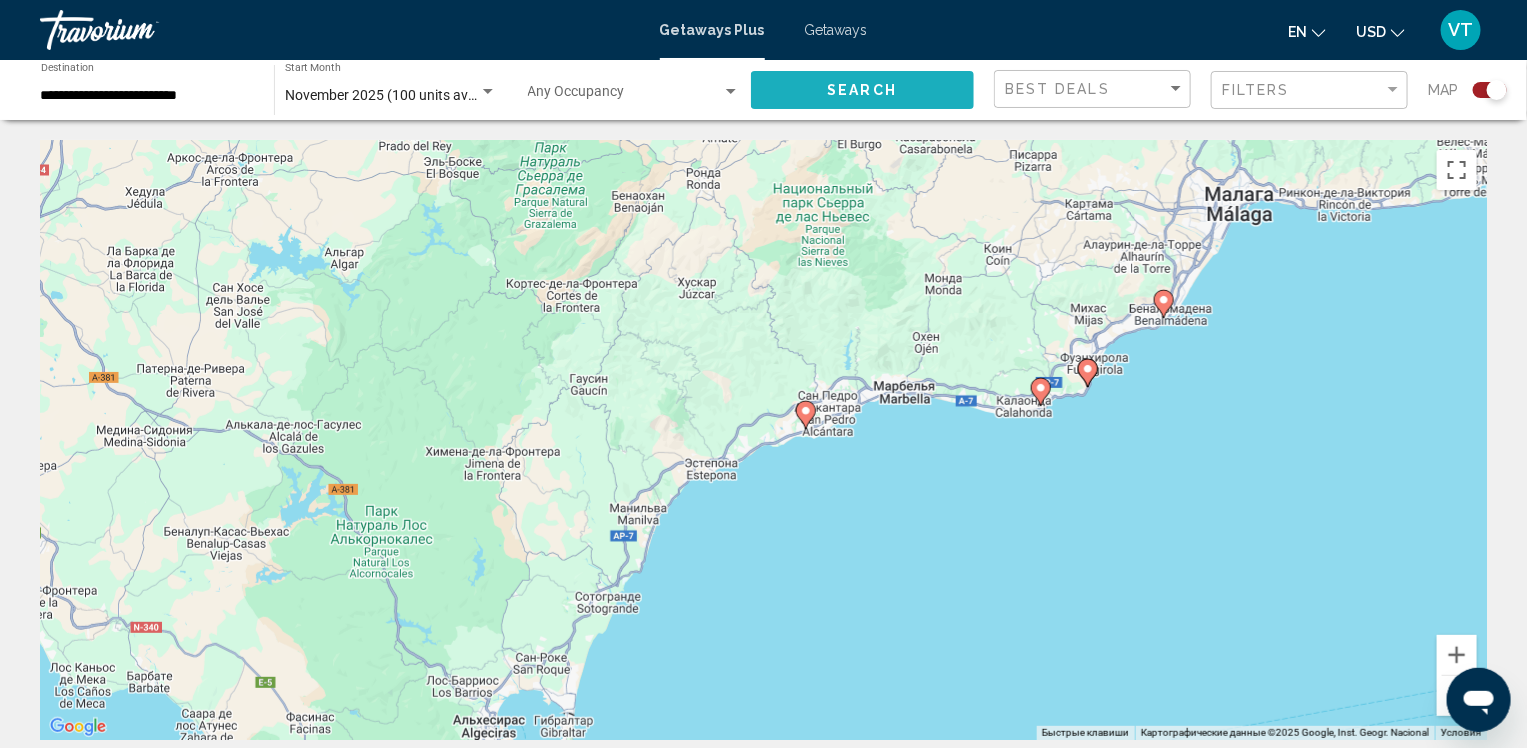 click on "Search" 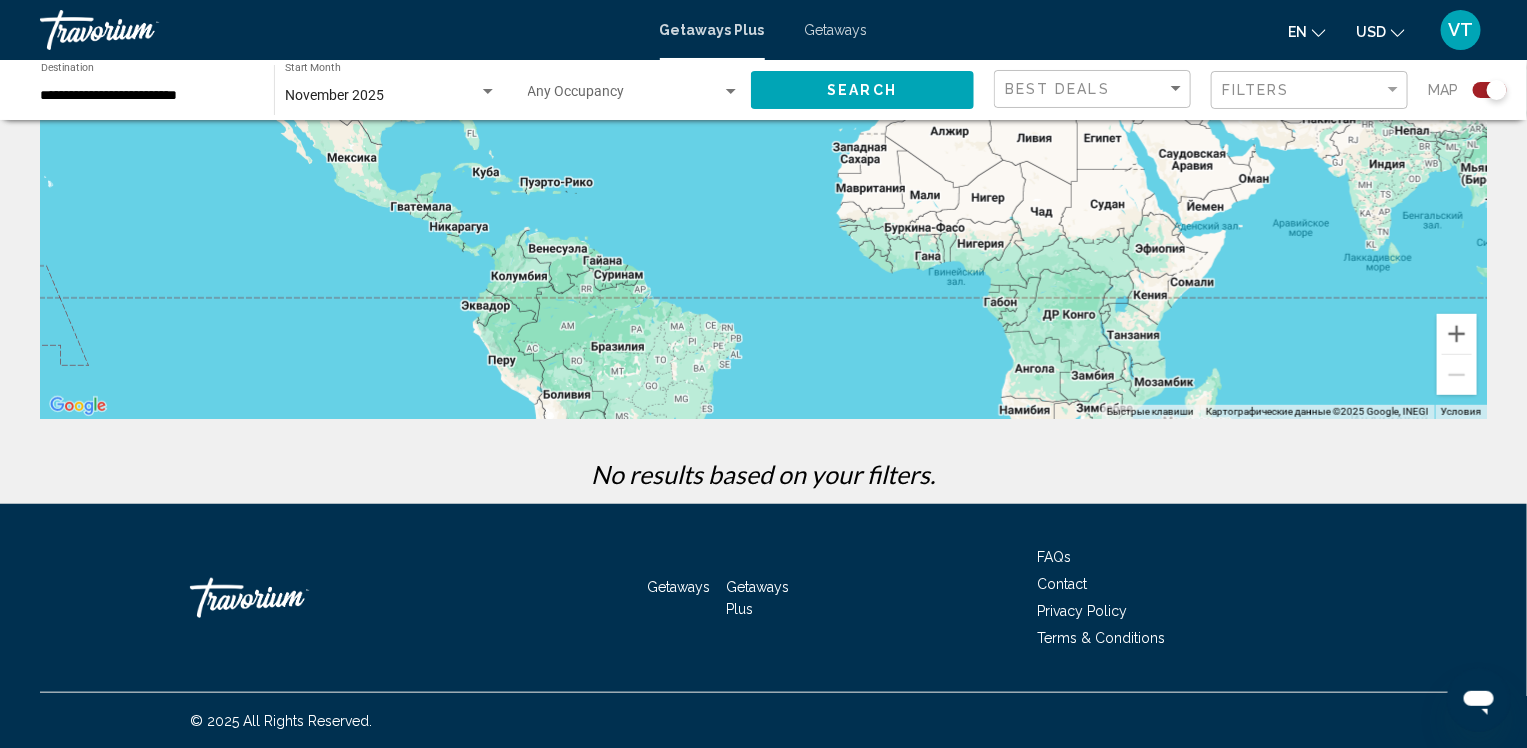 scroll, scrollTop: 141, scrollLeft: 0, axis: vertical 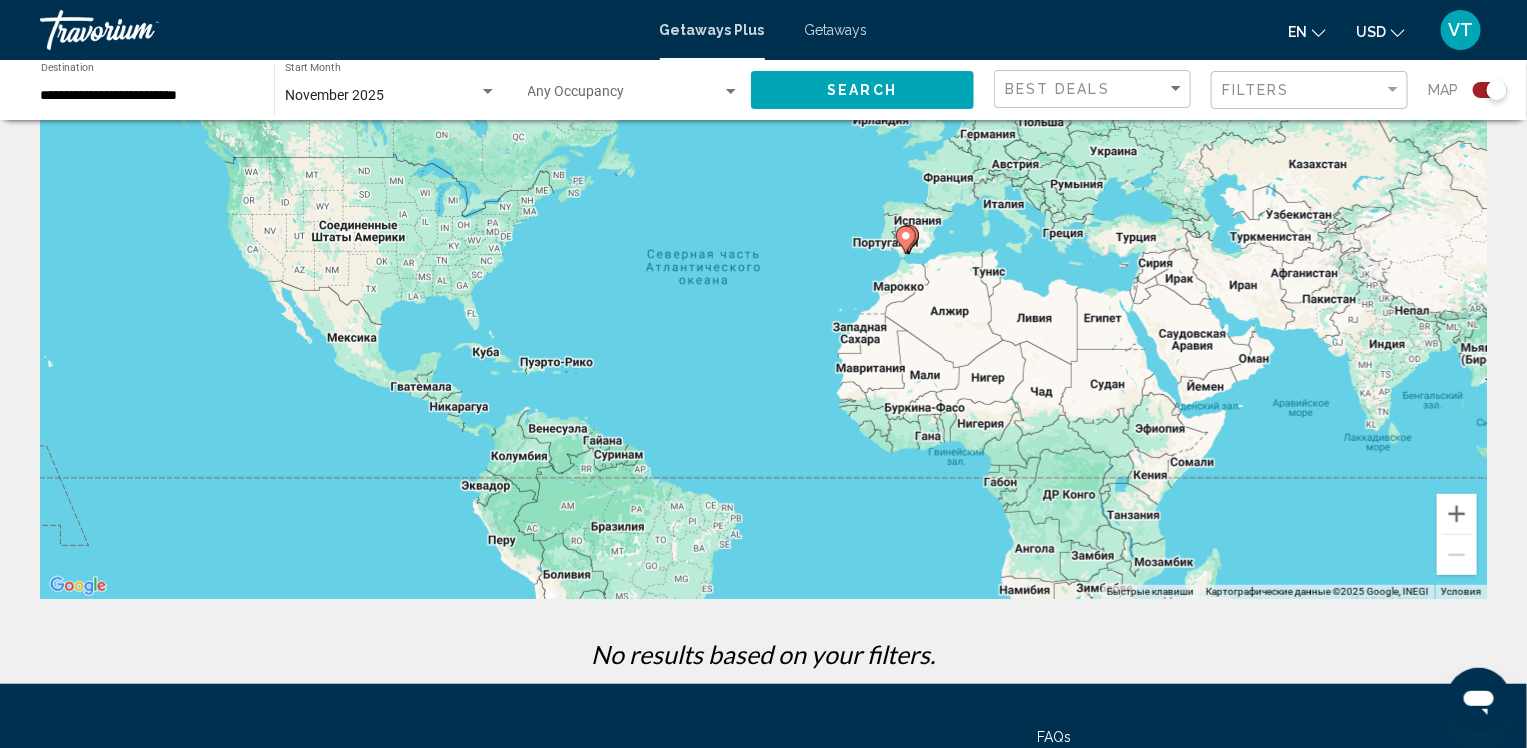 click 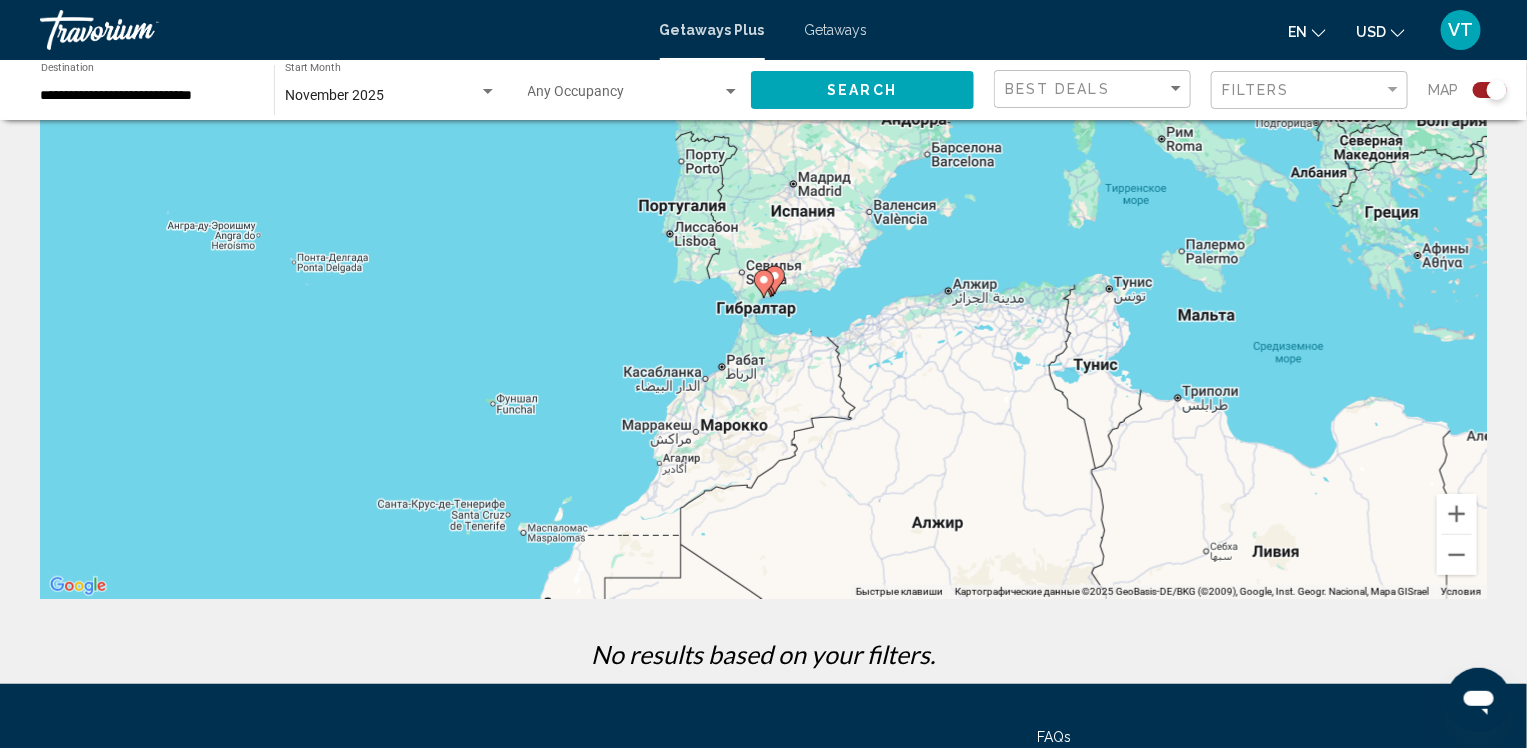 click 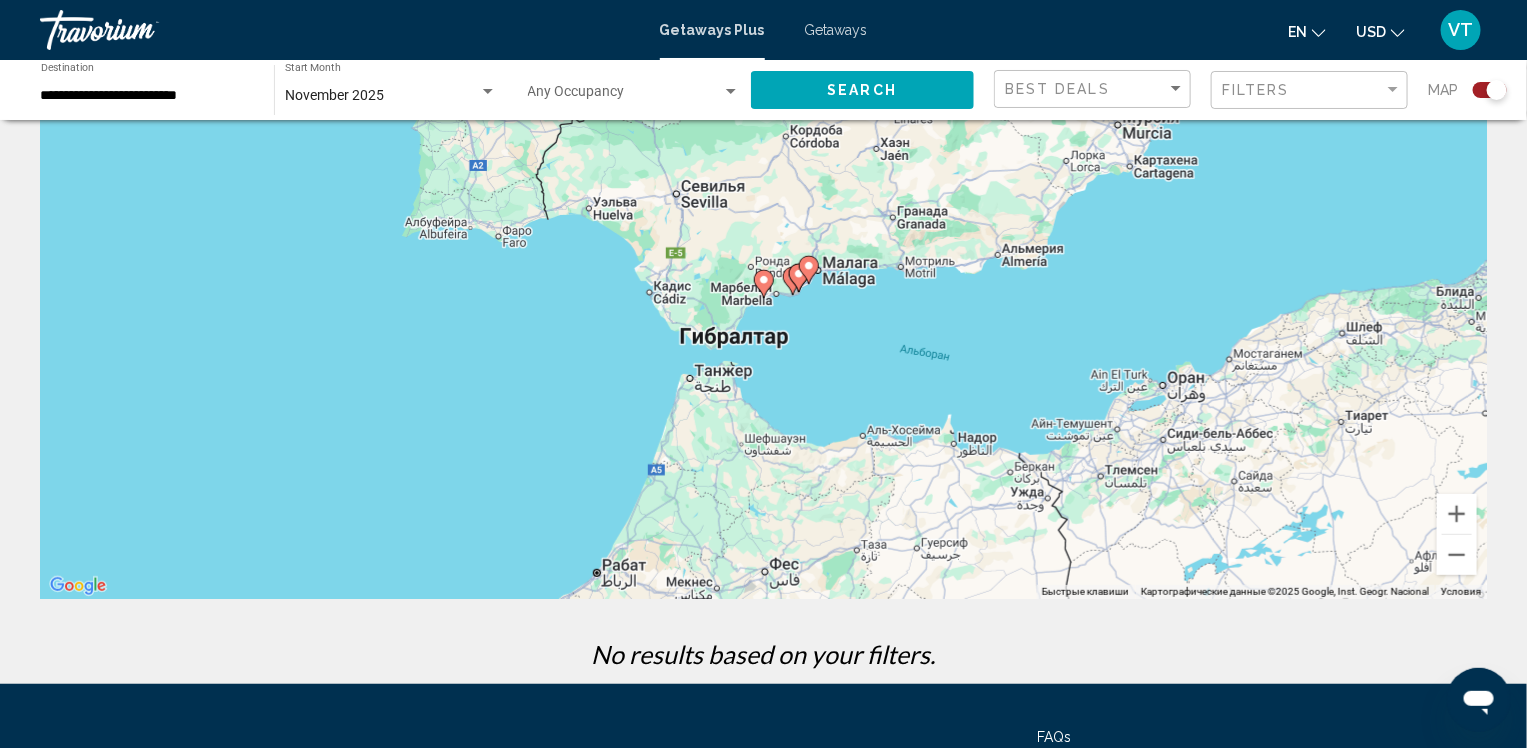 click 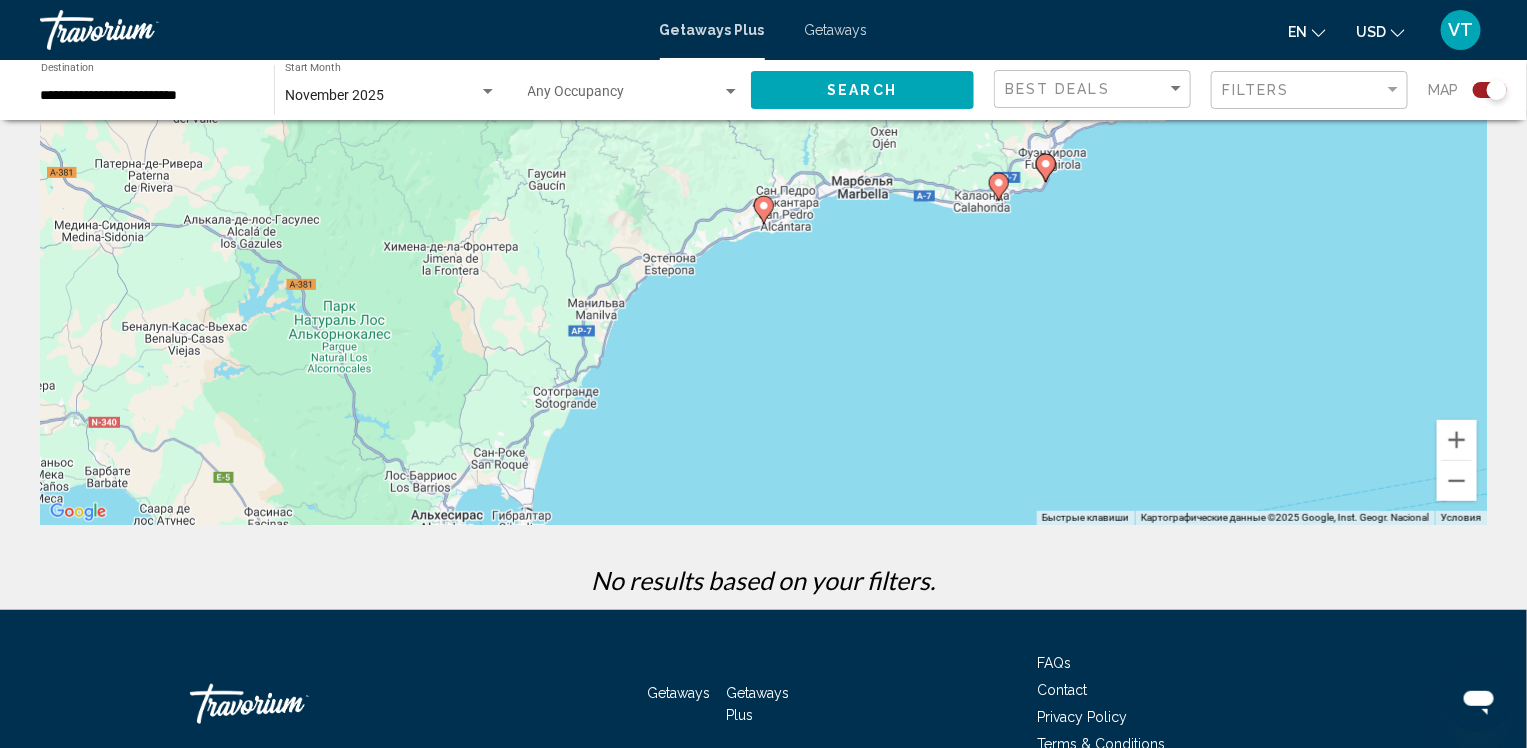 scroll, scrollTop: 0, scrollLeft: 0, axis: both 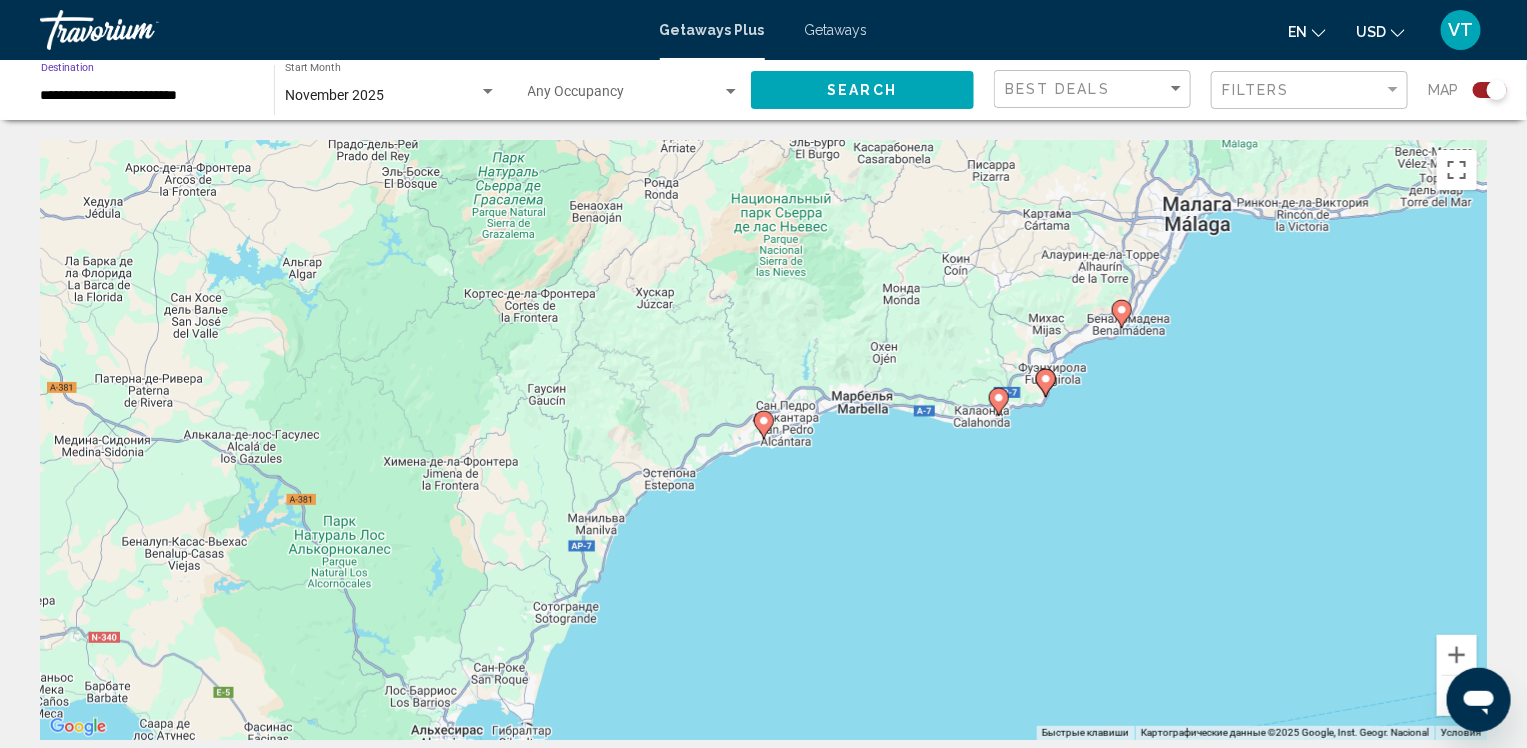 click on "**********" at bounding box center [147, 96] 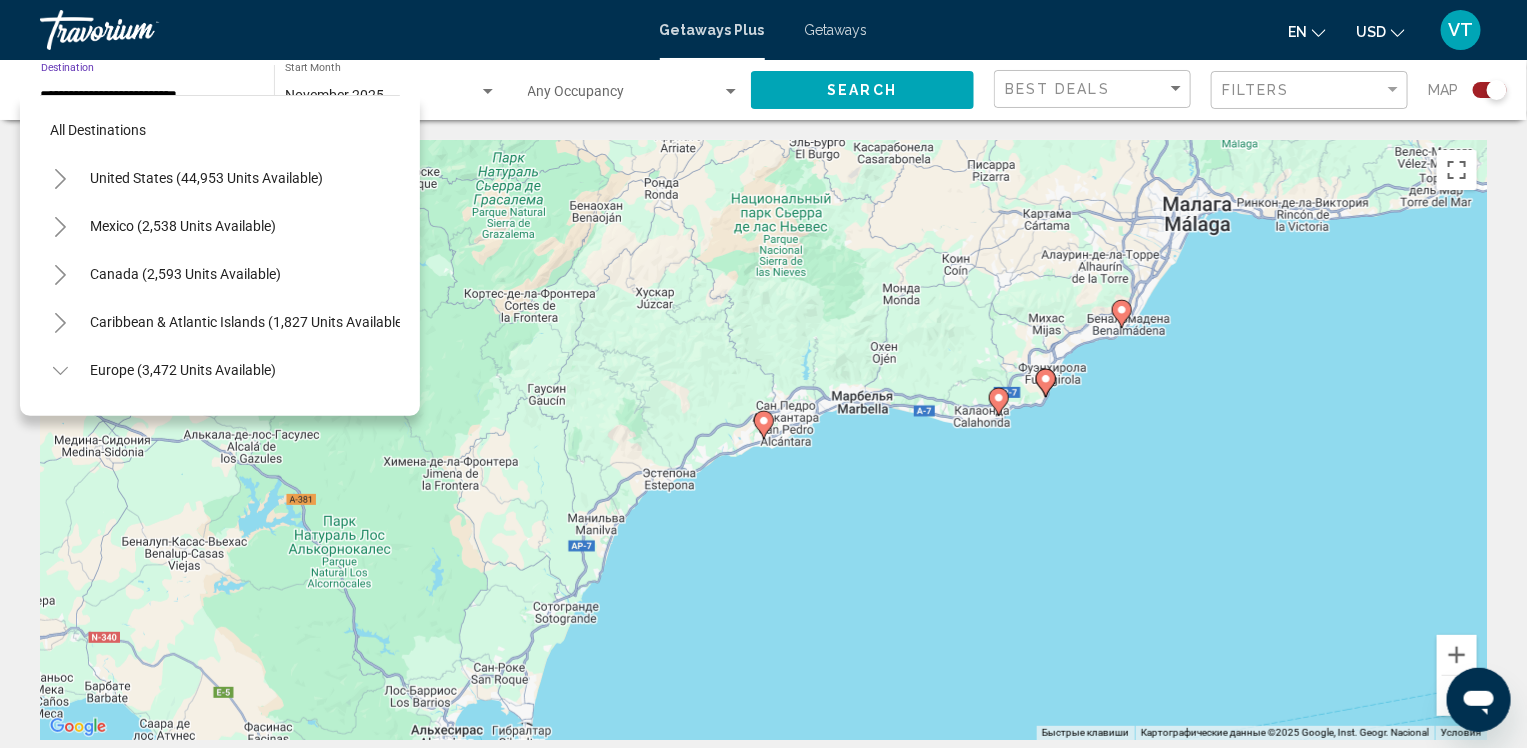 scroll, scrollTop: 702, scrollLeft: 0, axis: vertical 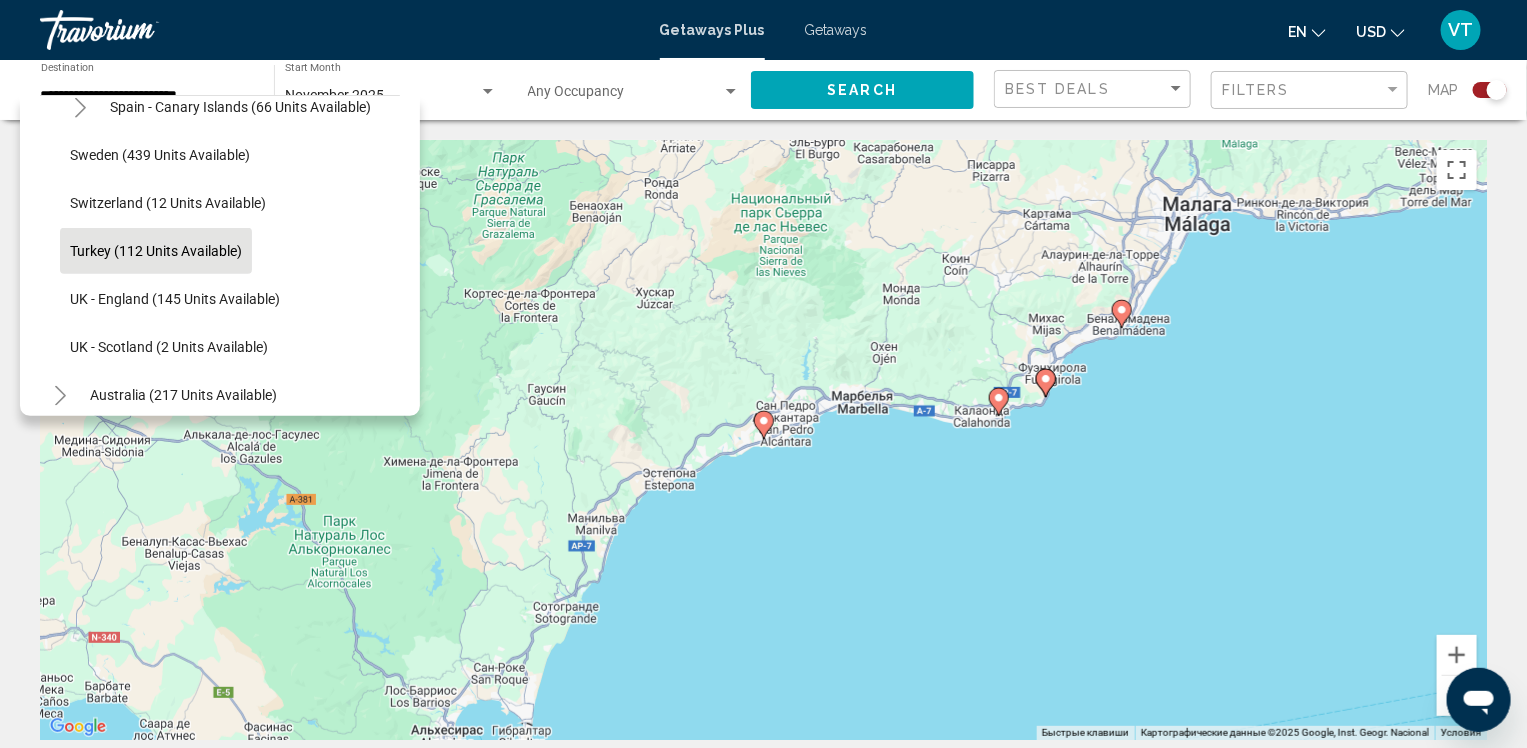click on "Turkey (112 units available)" 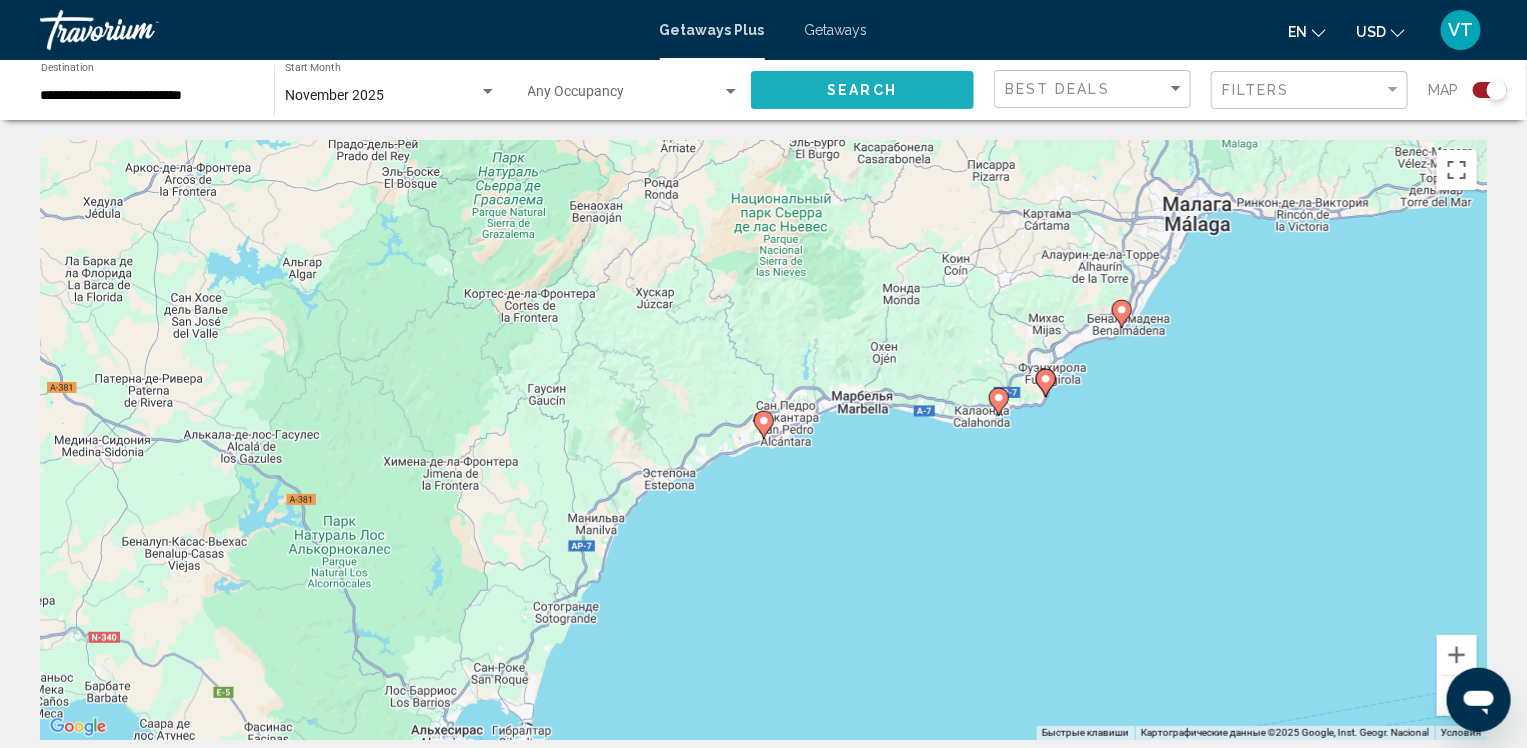 click on "Search" 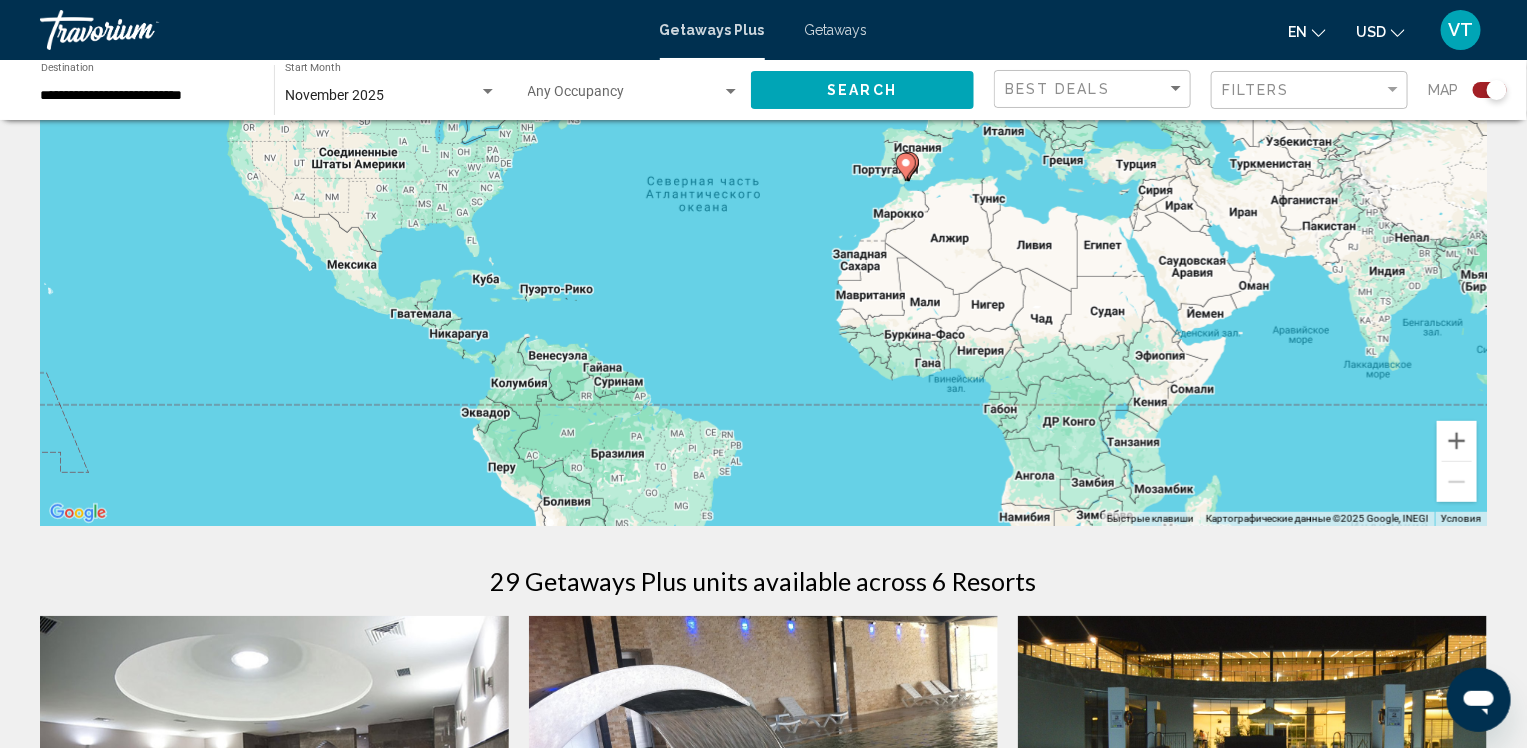 scroll, scrollTop: 0, scrollLeft: 0, axis: both 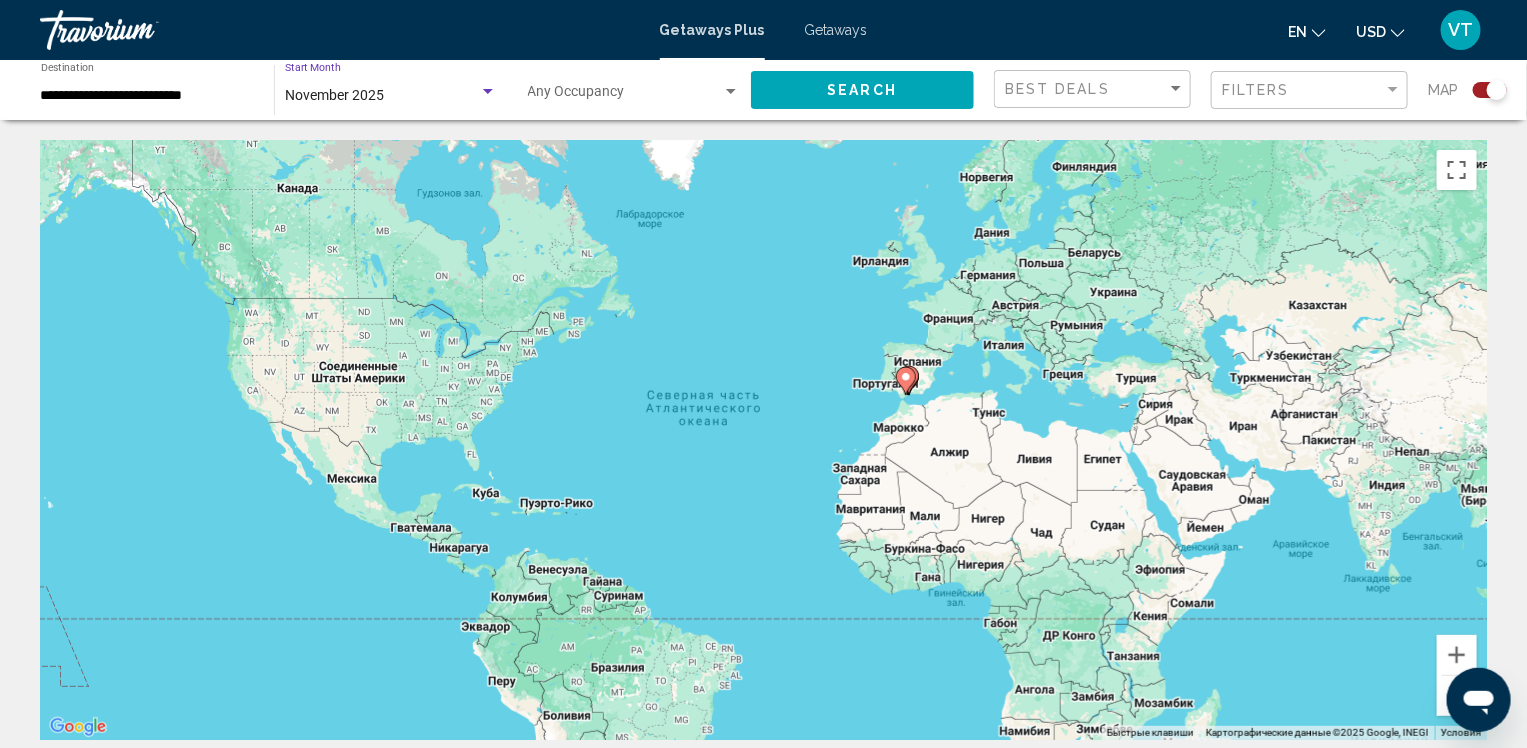 click at bounding box center (488, 91) 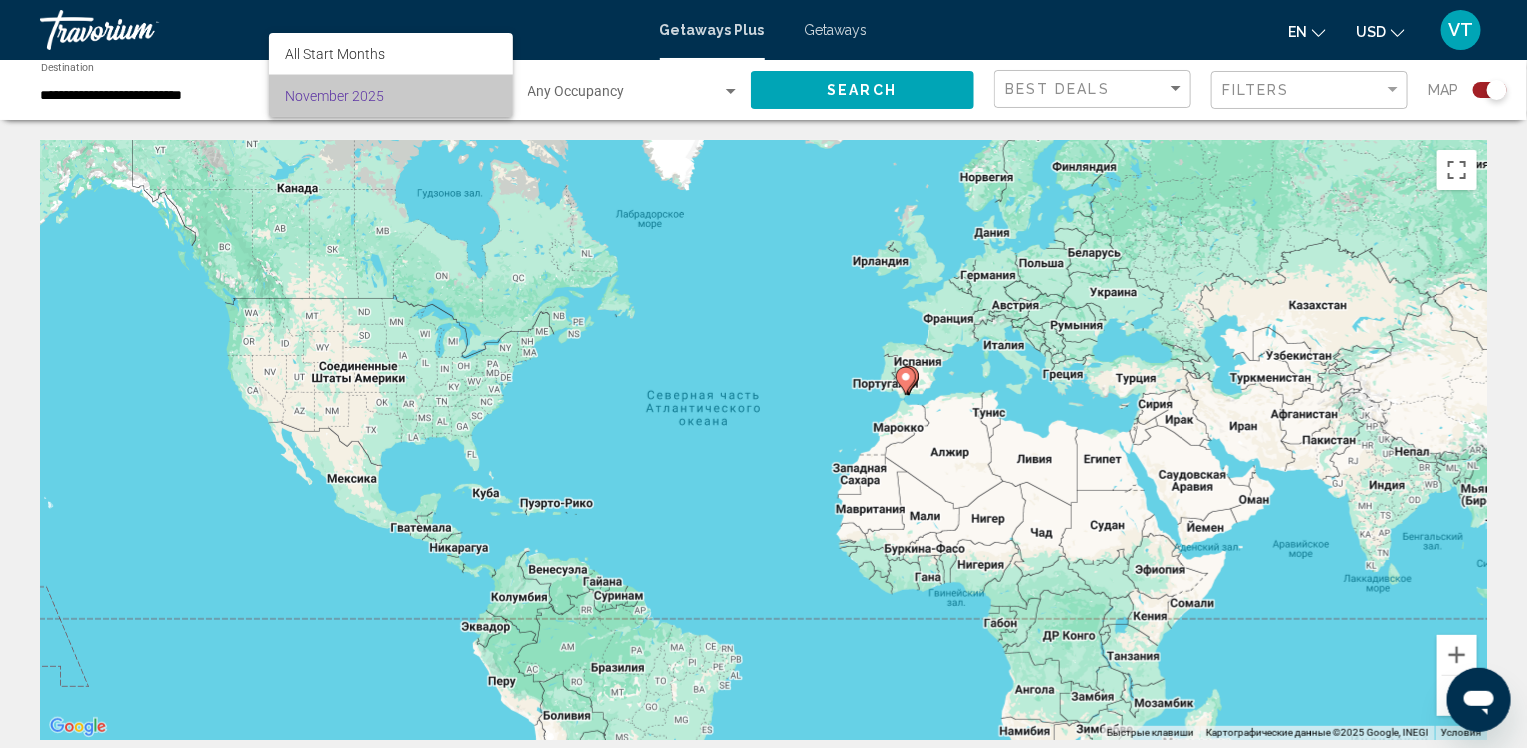 click on "November 2025" at bounding box center (391, 96) 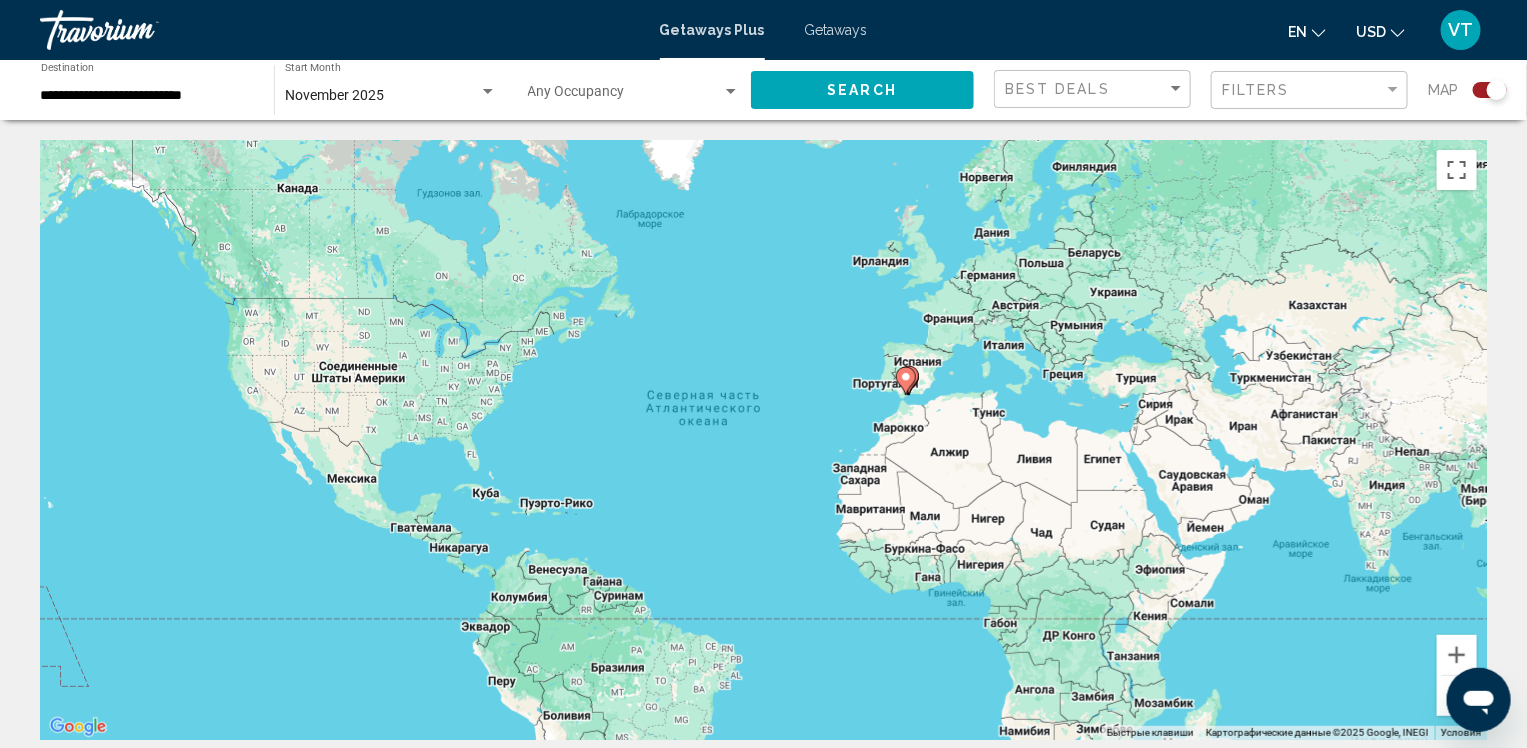click on "**********" 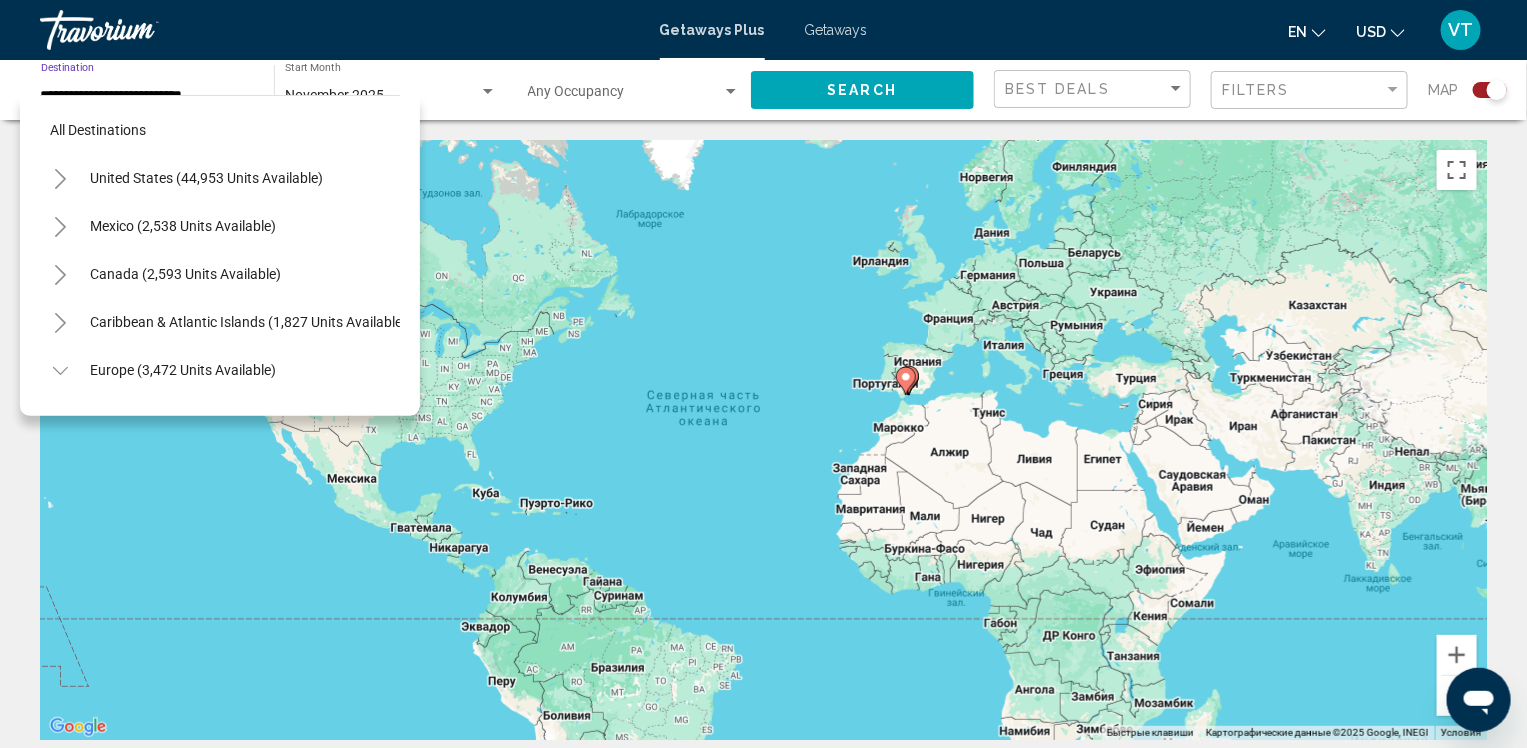 scroll, scrollTop: 895, scrollLeft: 0, axis: vertical 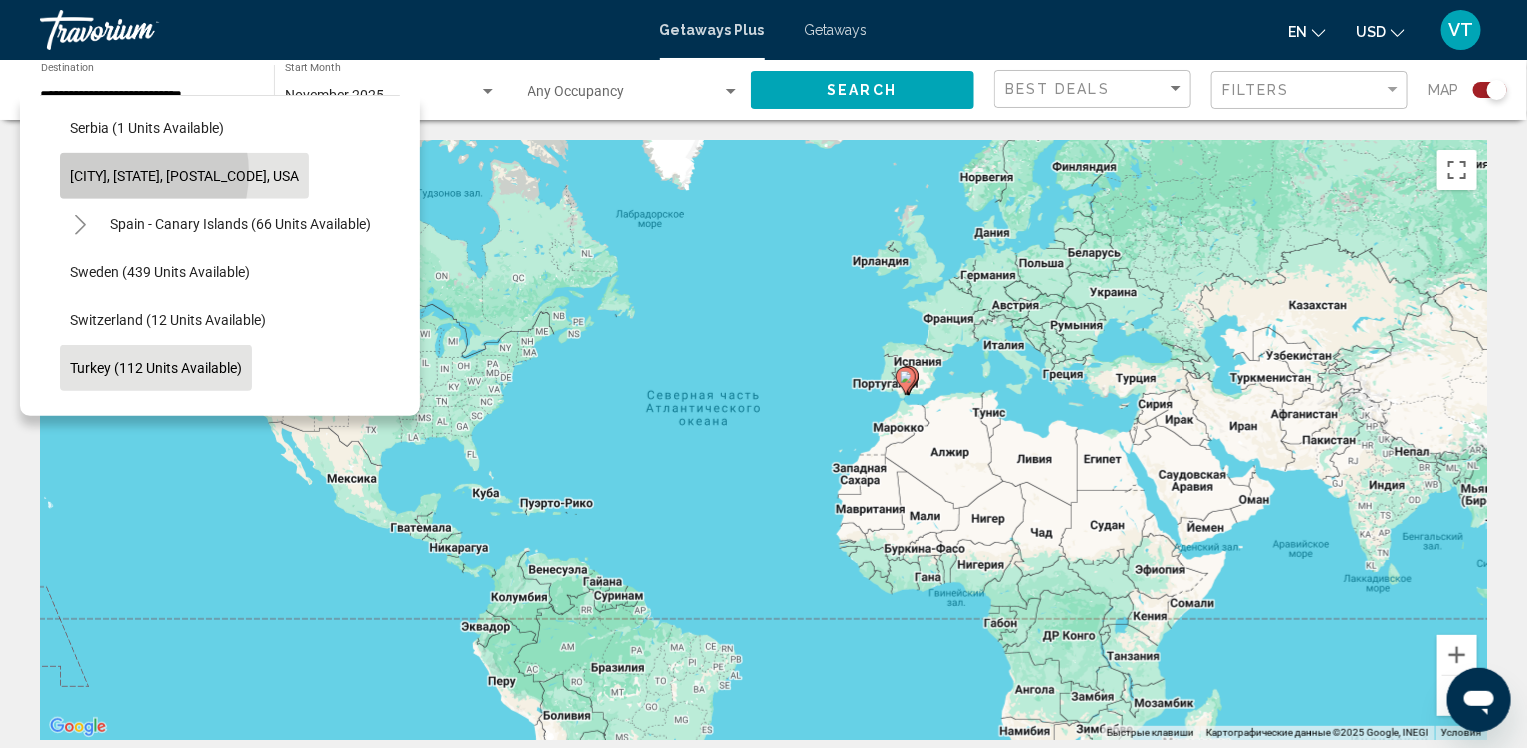 click on "[CITY], [STATE], [POSTAL_CODE], USA" 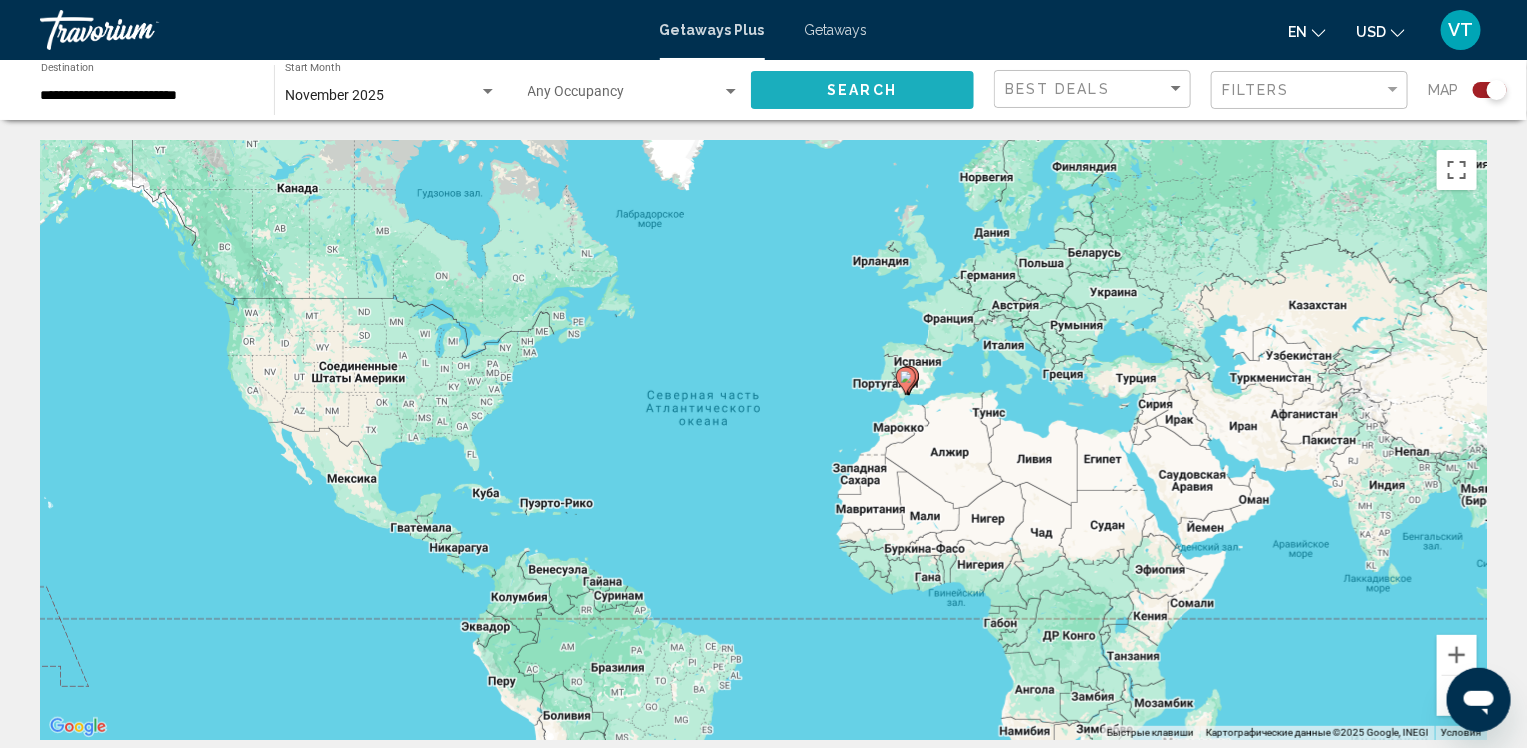 click on "Search" 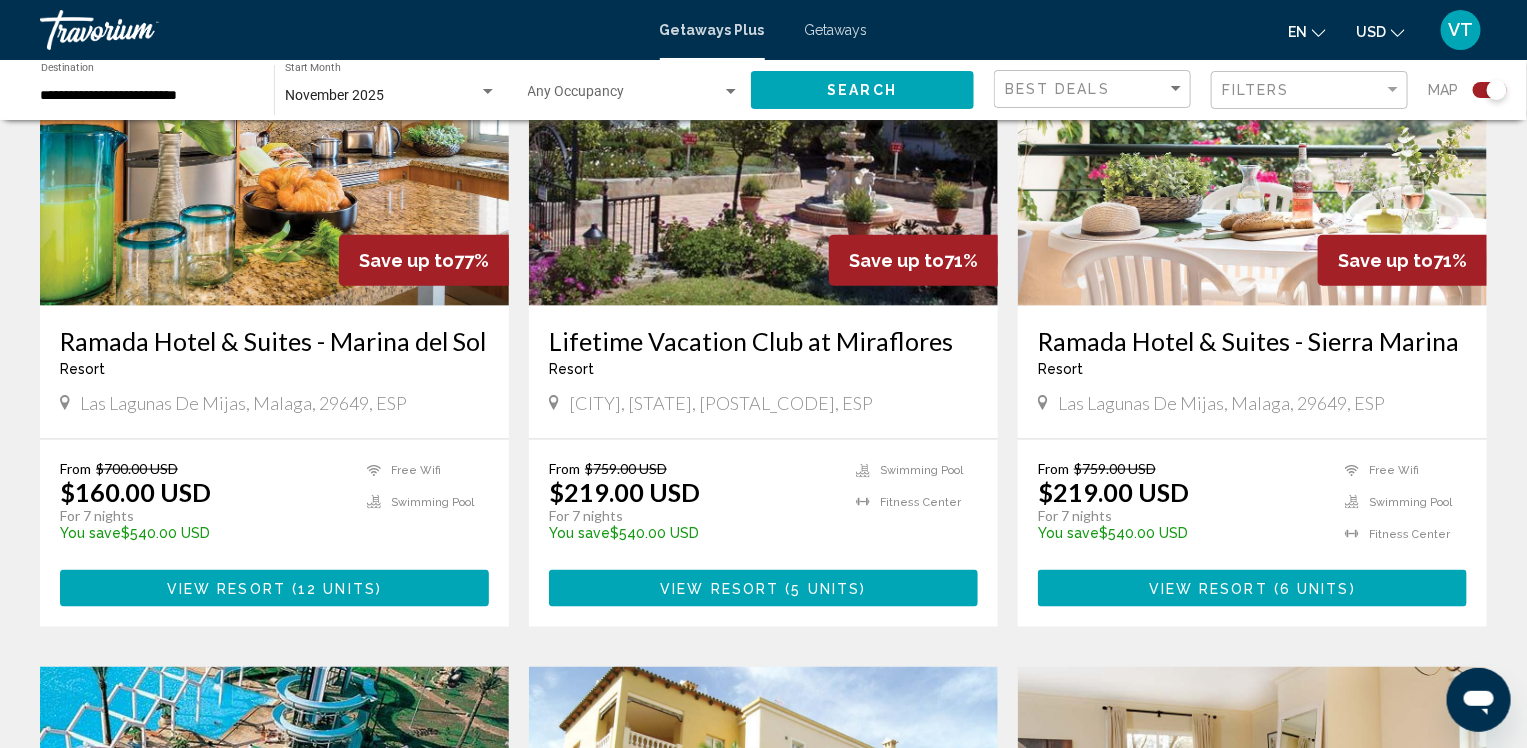 scroll, scrollTop: 853, scrollLeft: 0, axis: vertical 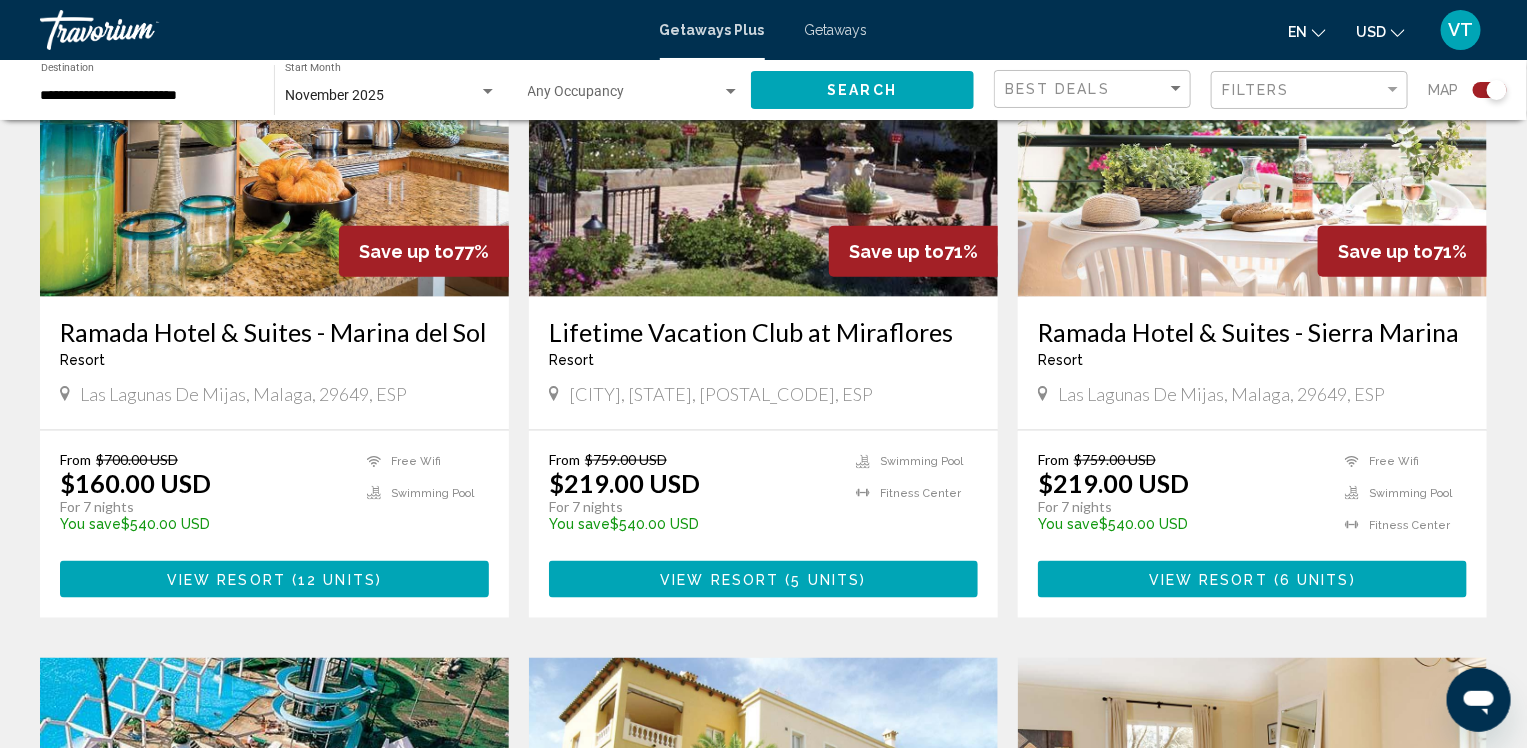 click on "12 units" at bounding box center (337, 580) 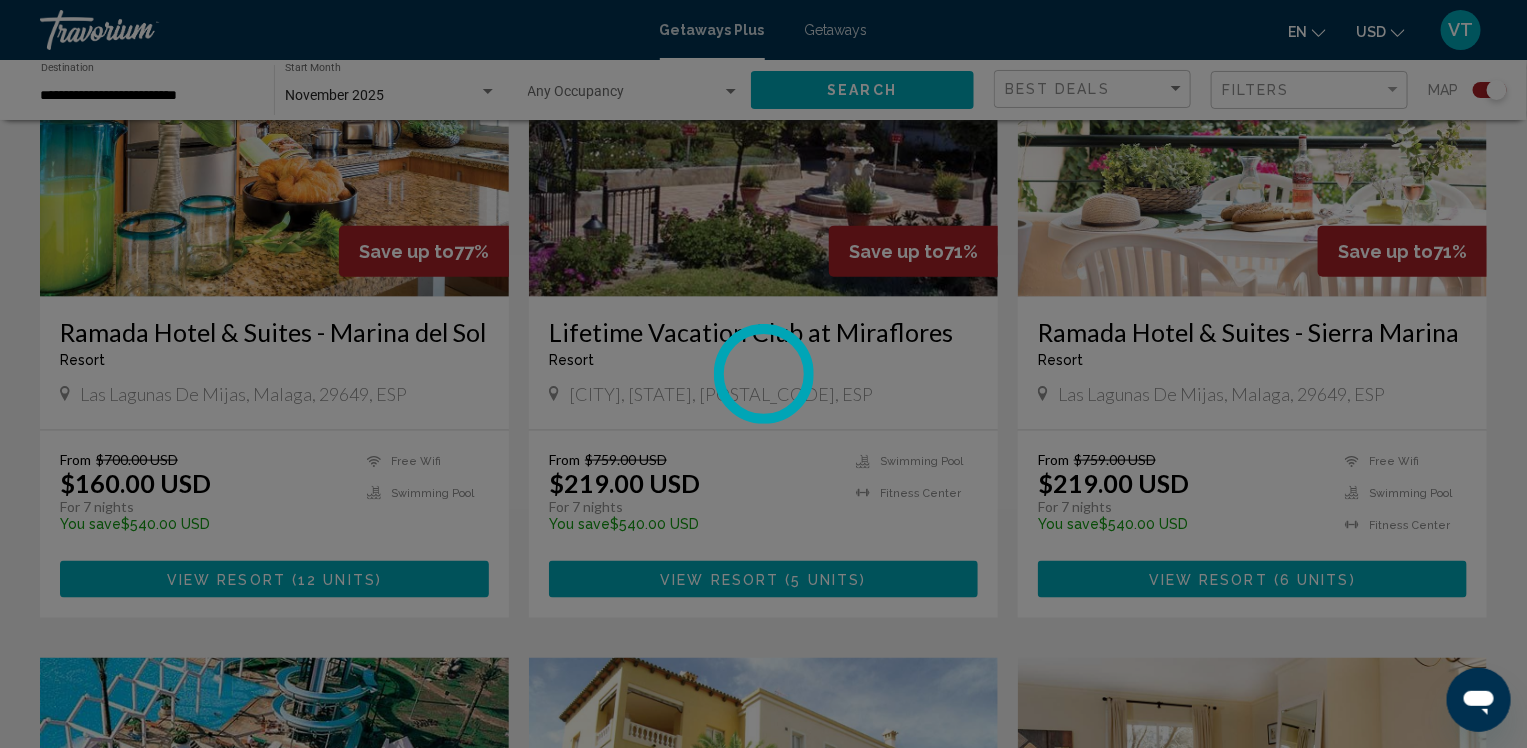 scroll, scrollTop: 0, scrollLeft: 0, axis: both 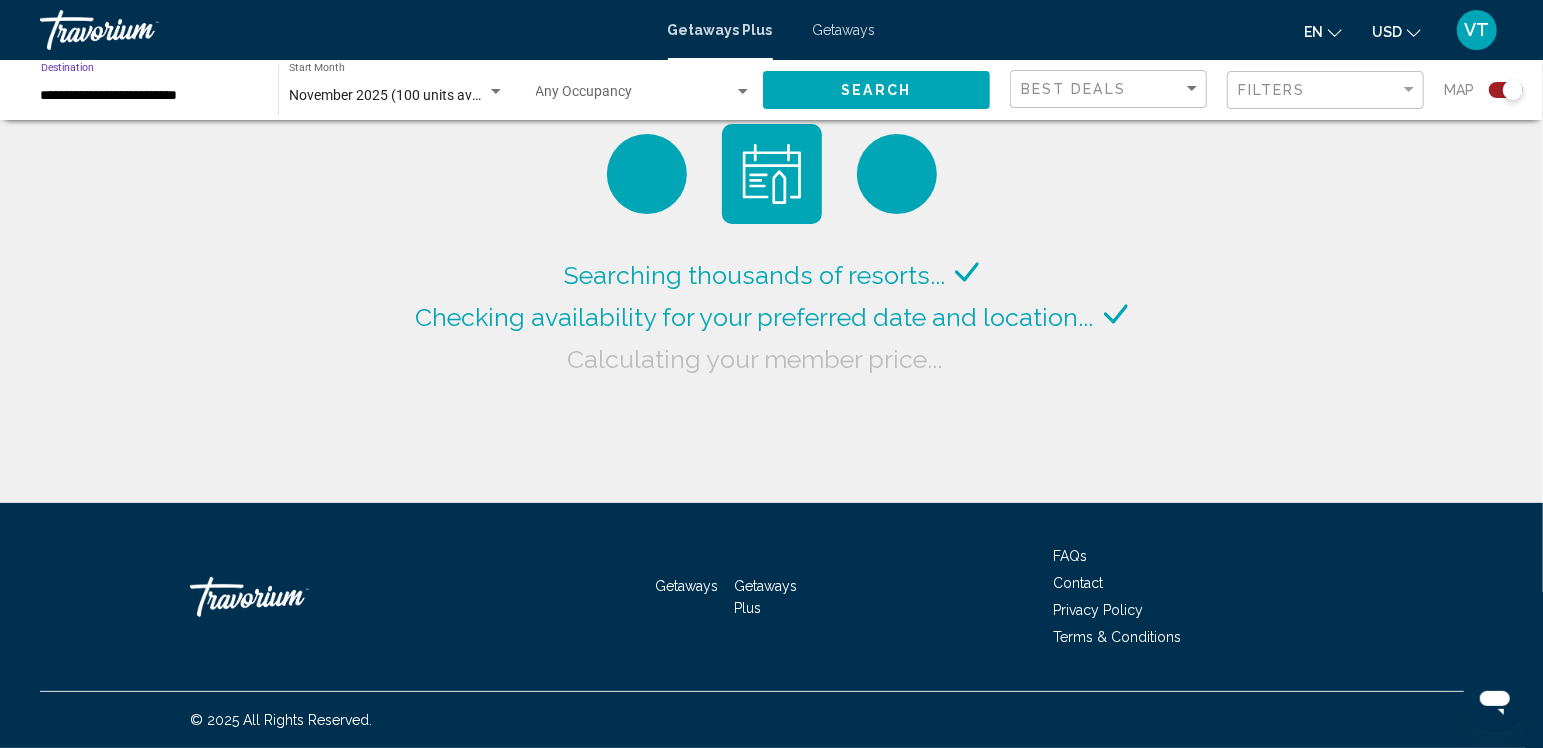 click on "**********" at bounding box center (149, 96) 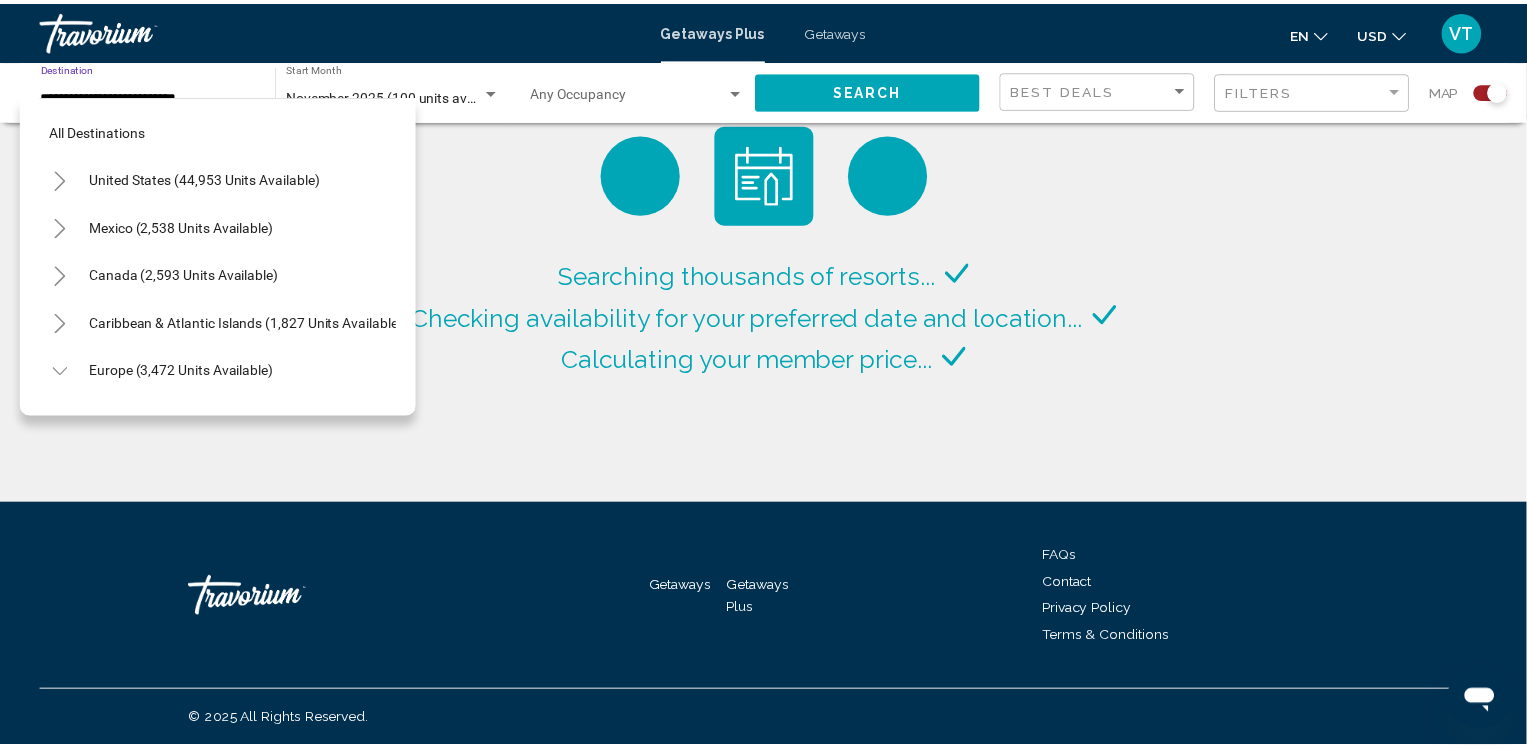 scroll, scrollTop: 702, scrollLeft: 0, axis: vertical 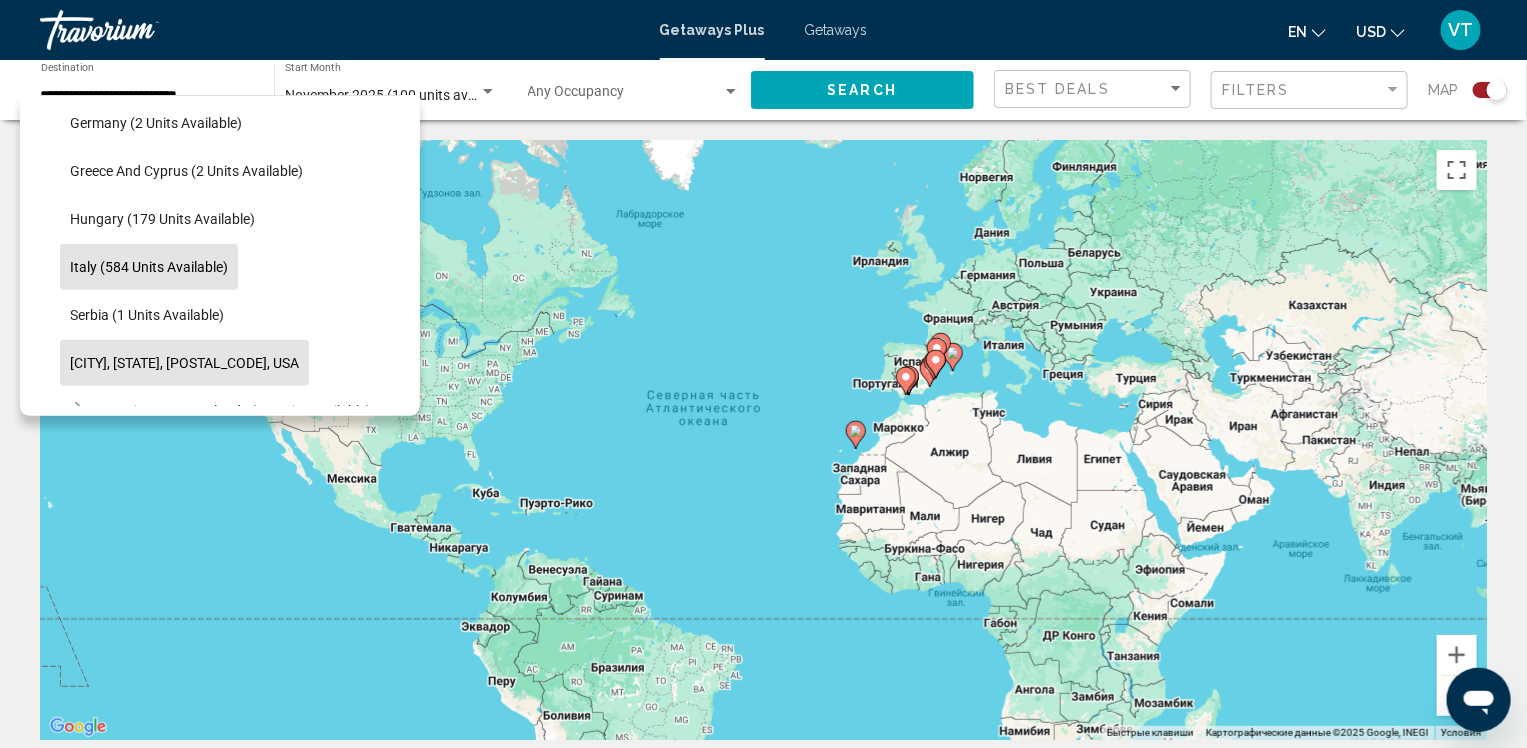click on "Italy (584 units available)" 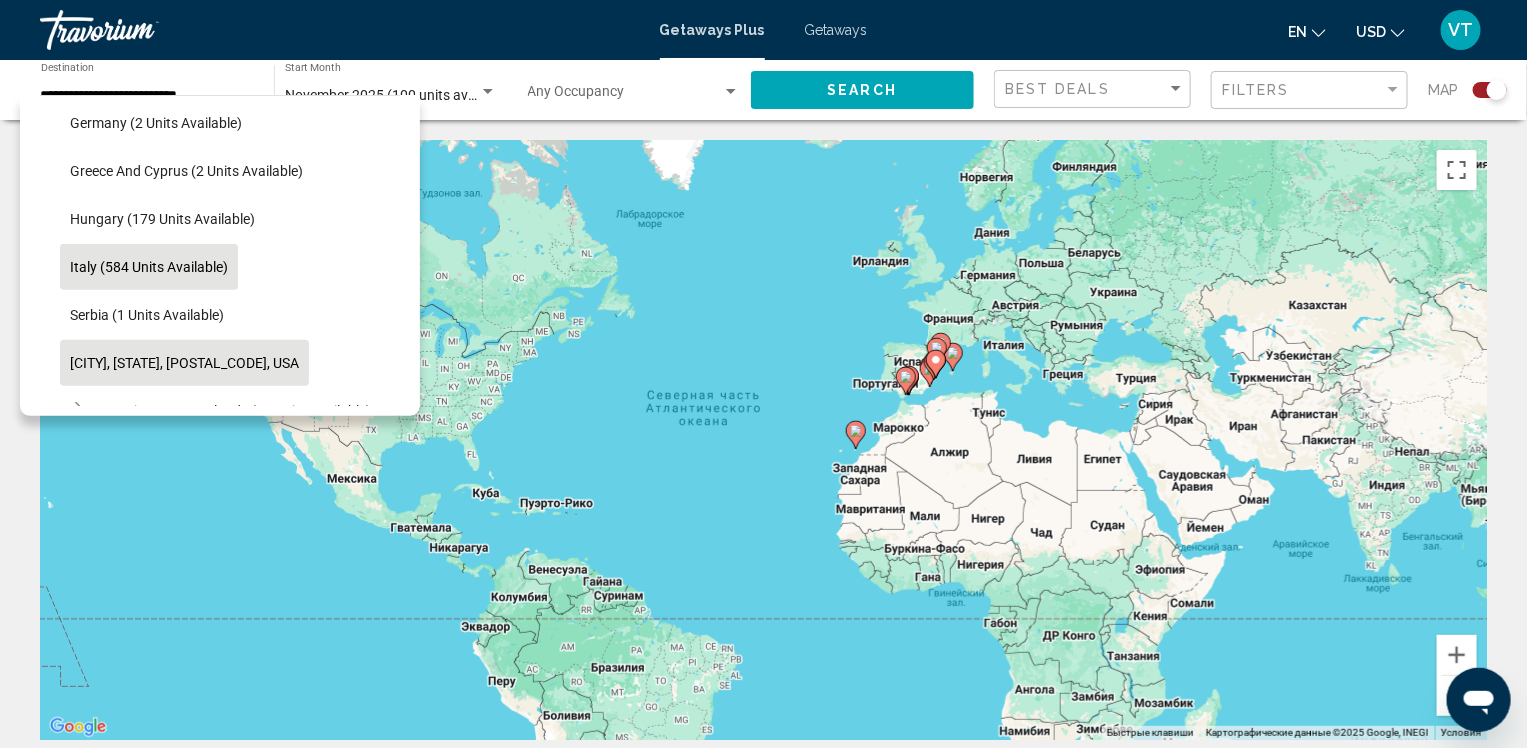 type on "**********" 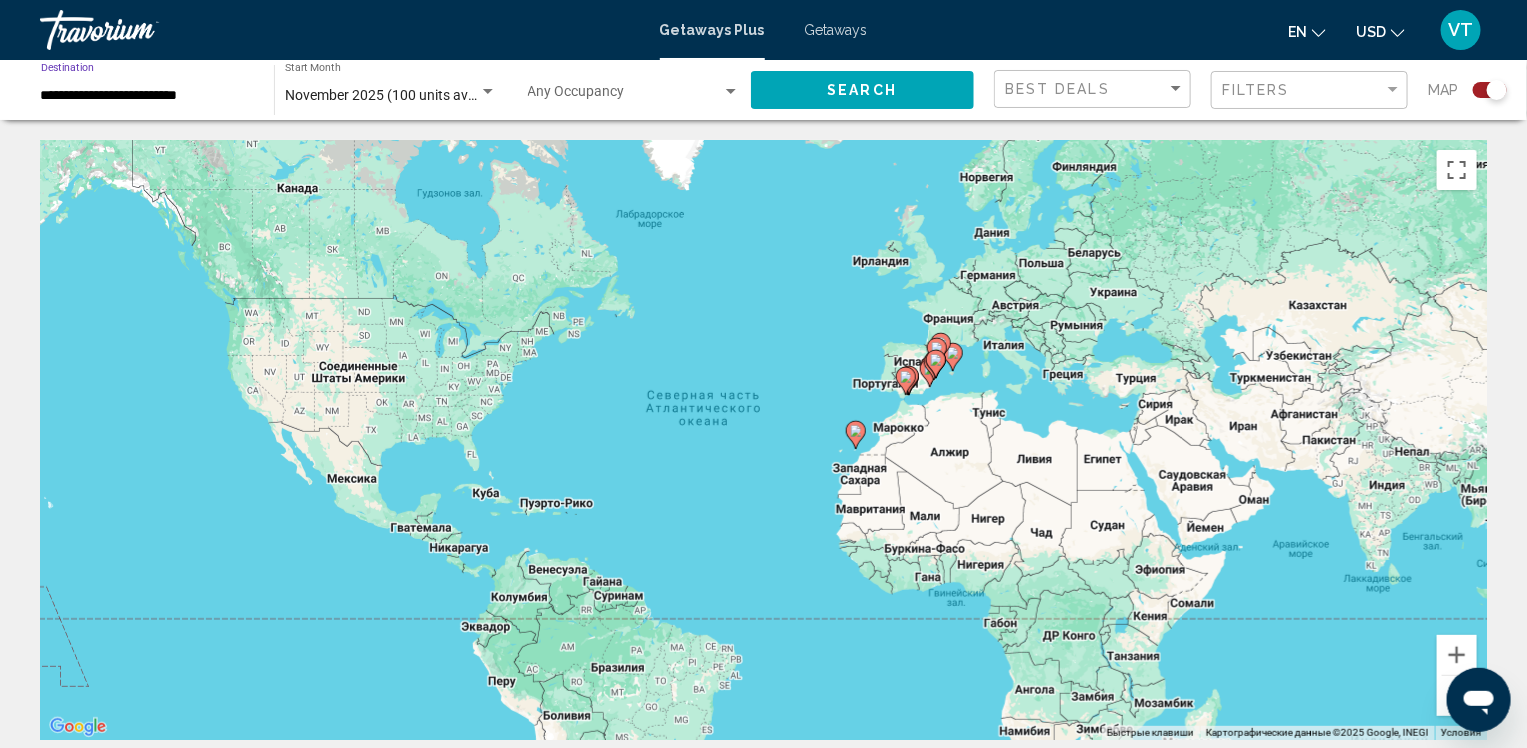 click on "Search" 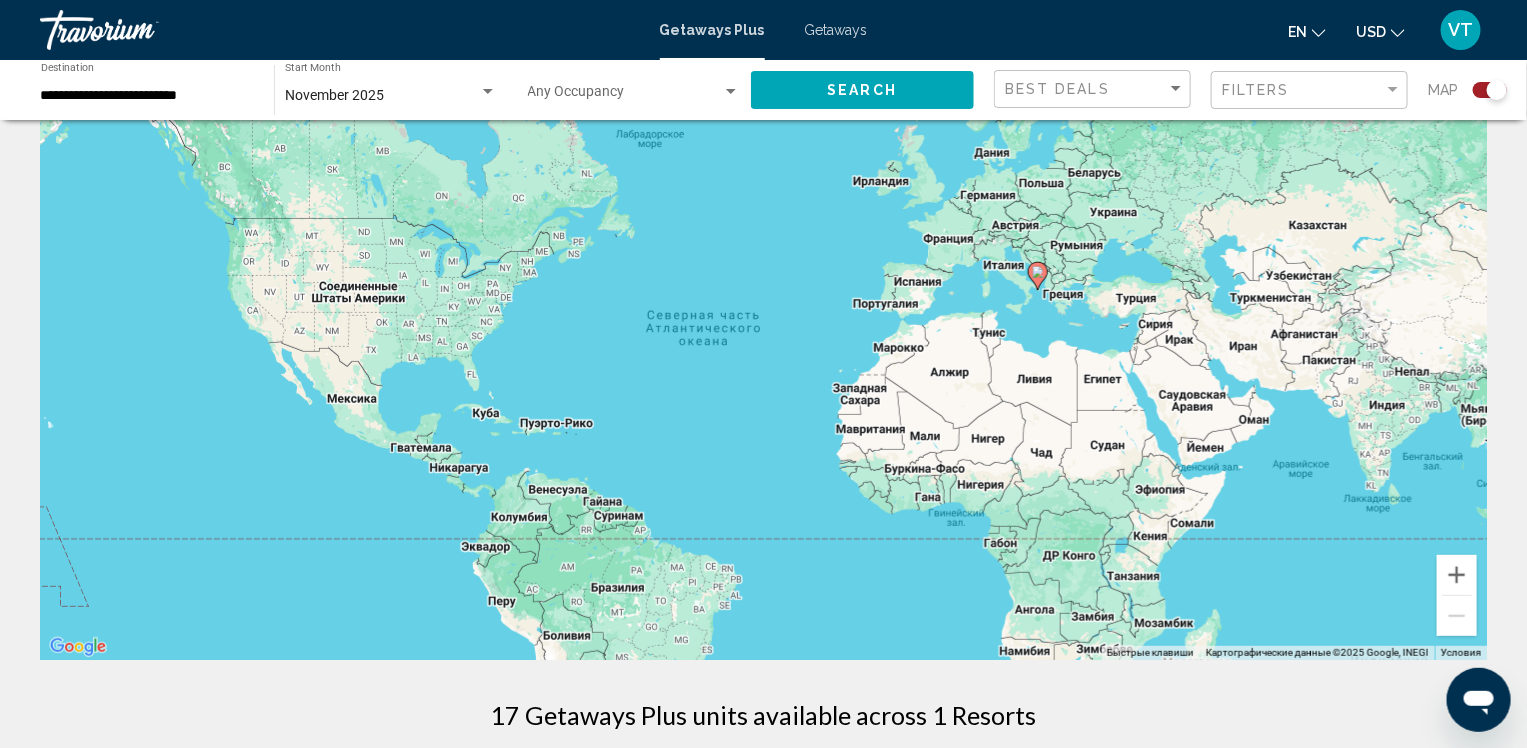 scroll, scrollTop: 0, scrollLeft: 0, axis: both 